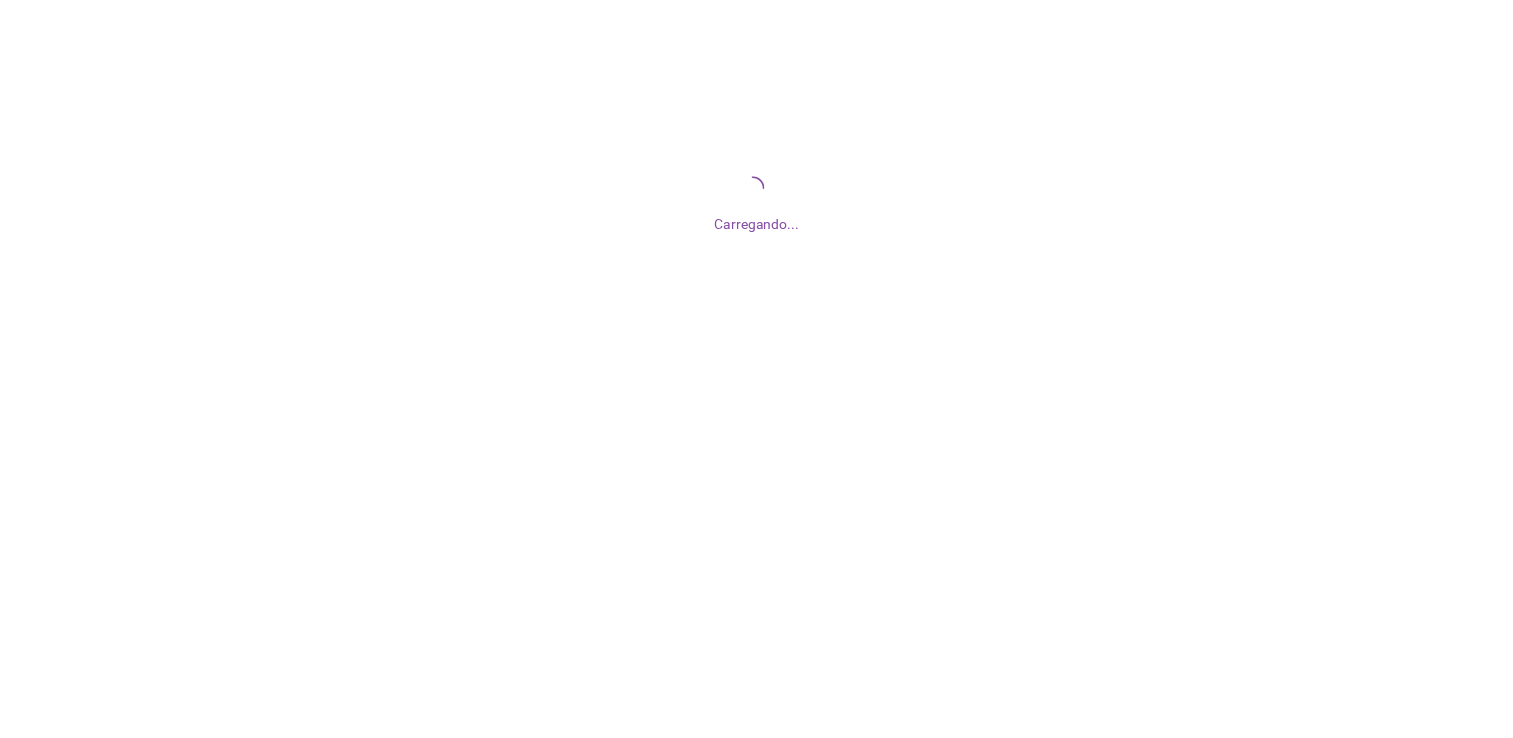 scroll, scrollTop: 0, scrollLeft: 0, axis: both 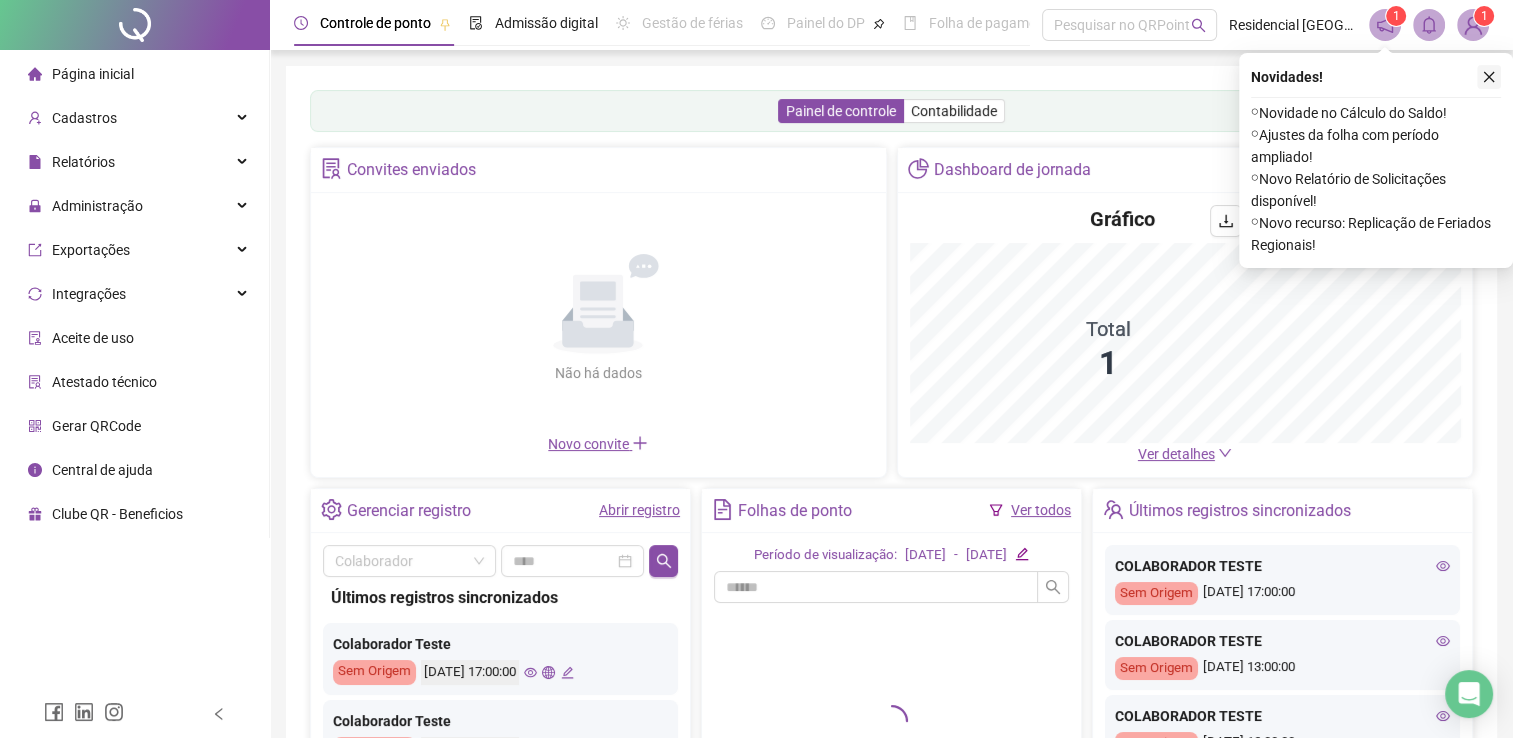 click 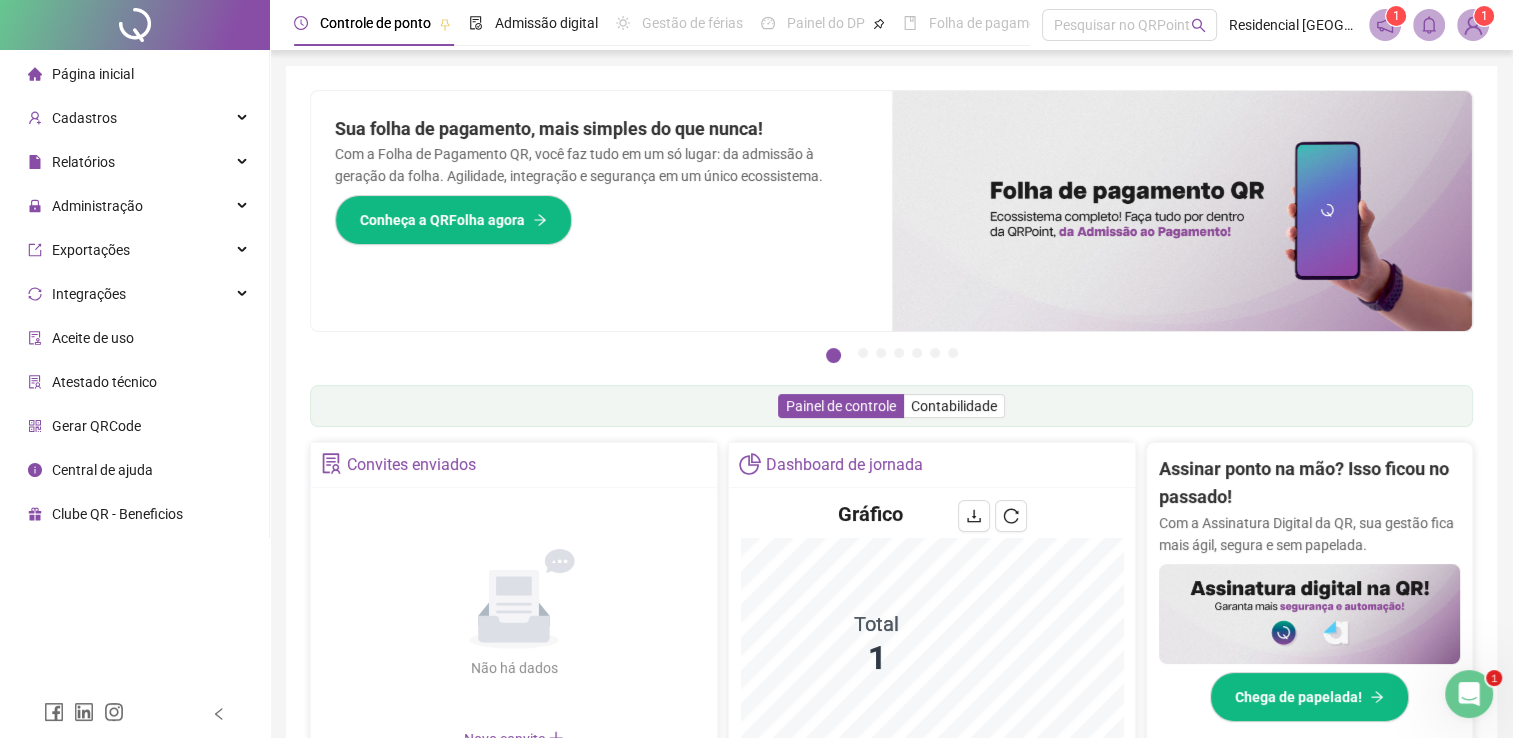 scroll, scrollTop: 0, scrollLeft: 0, axis: both 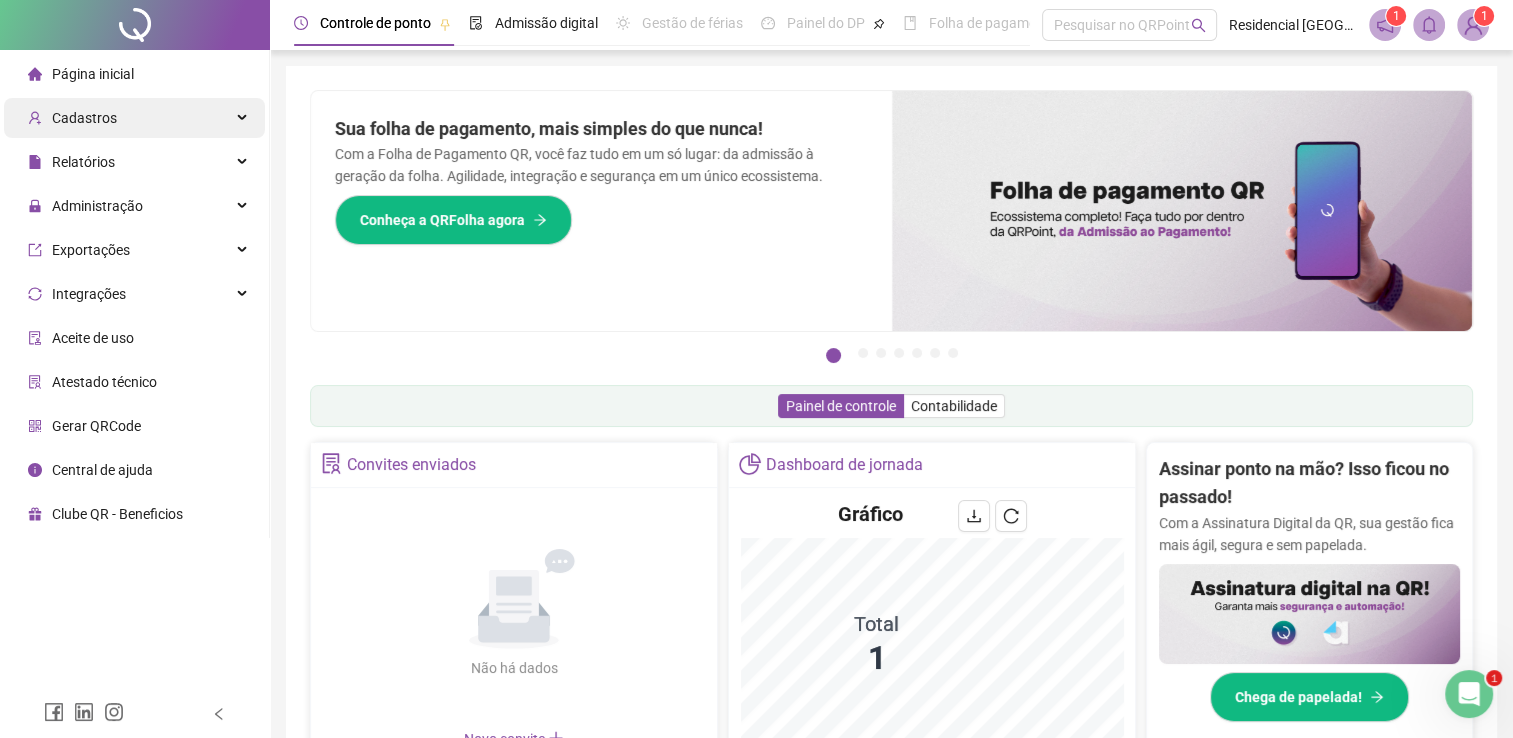 click on "Cadastros" at bounding box center (134, 118) 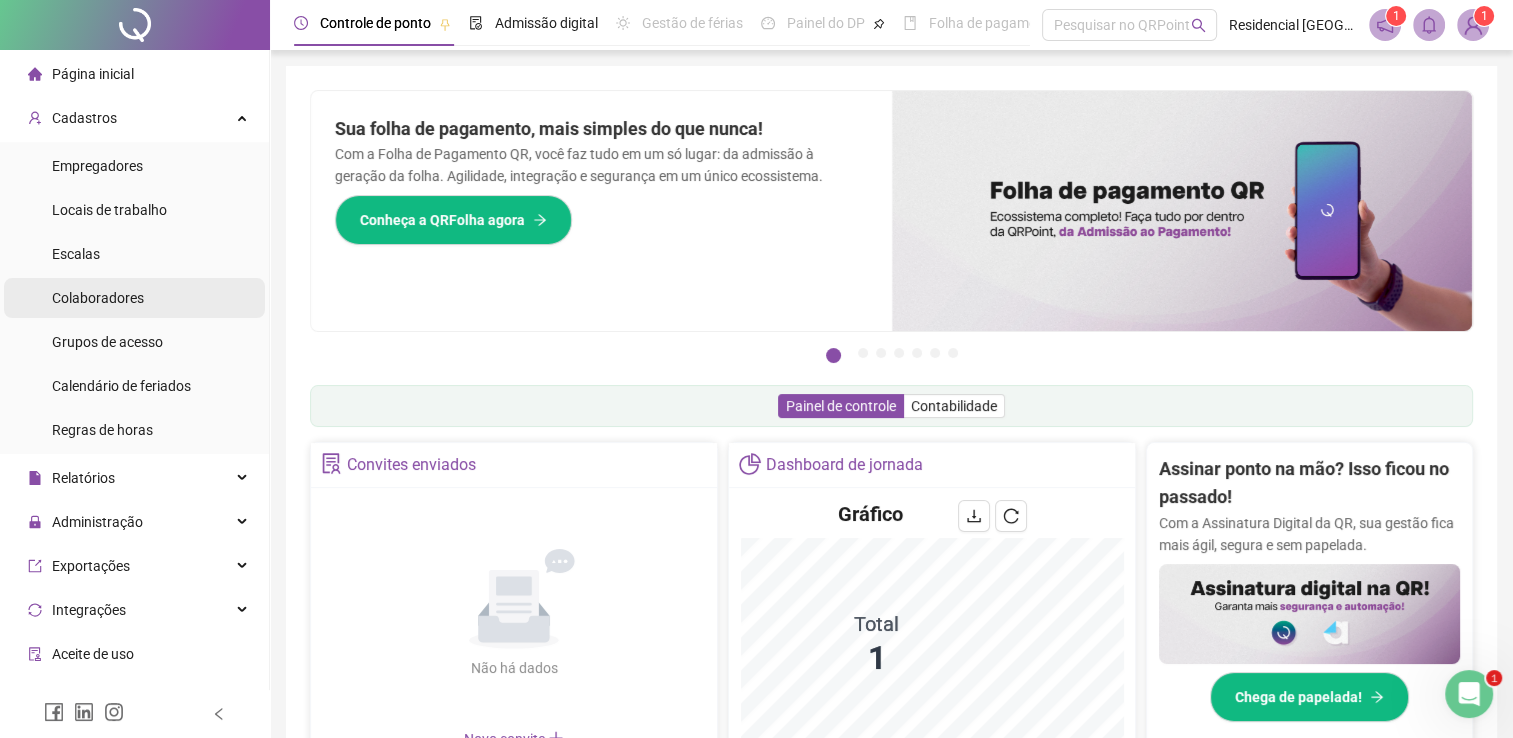 click on "Colaboradores" at bounding box center [98, 298] 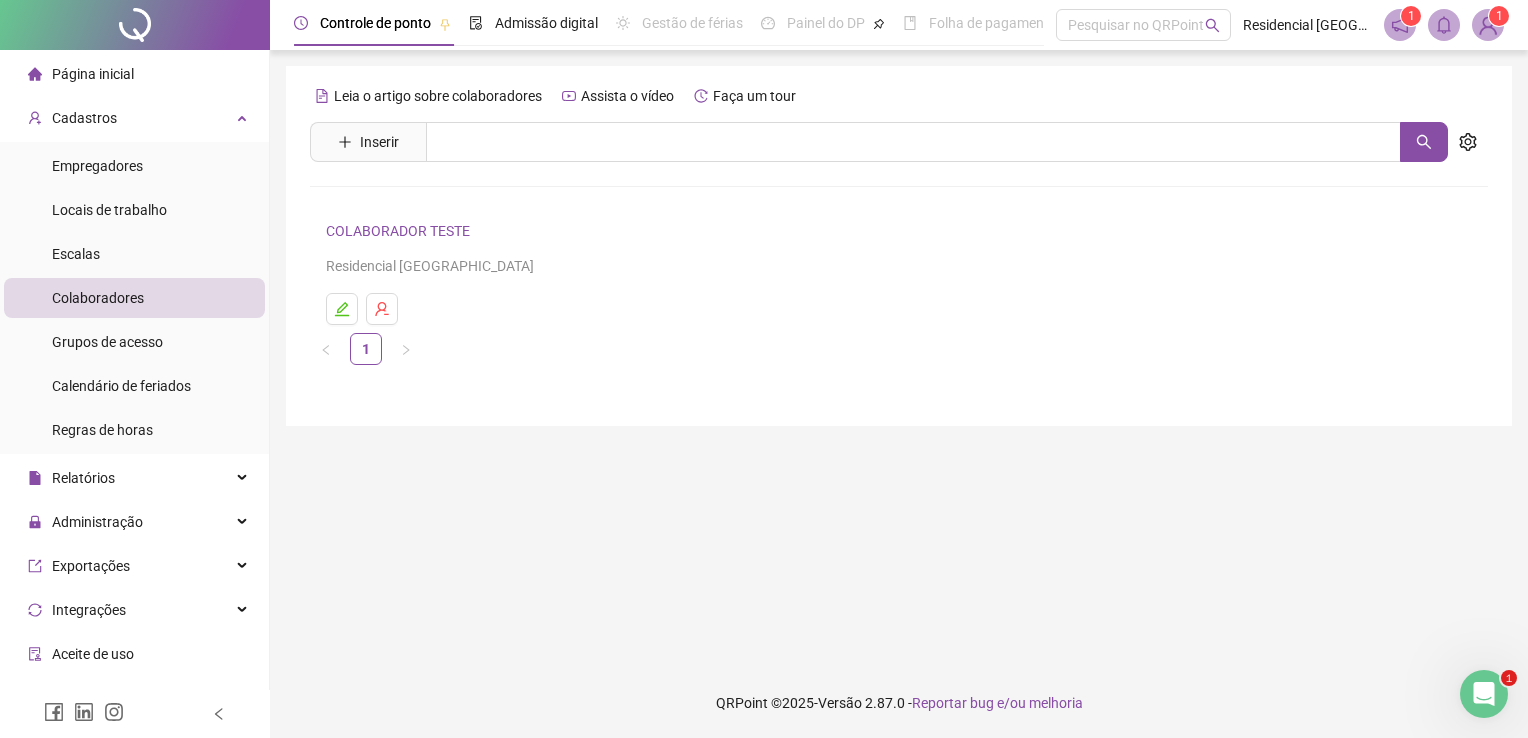 click at bounding box center (1488, 25) 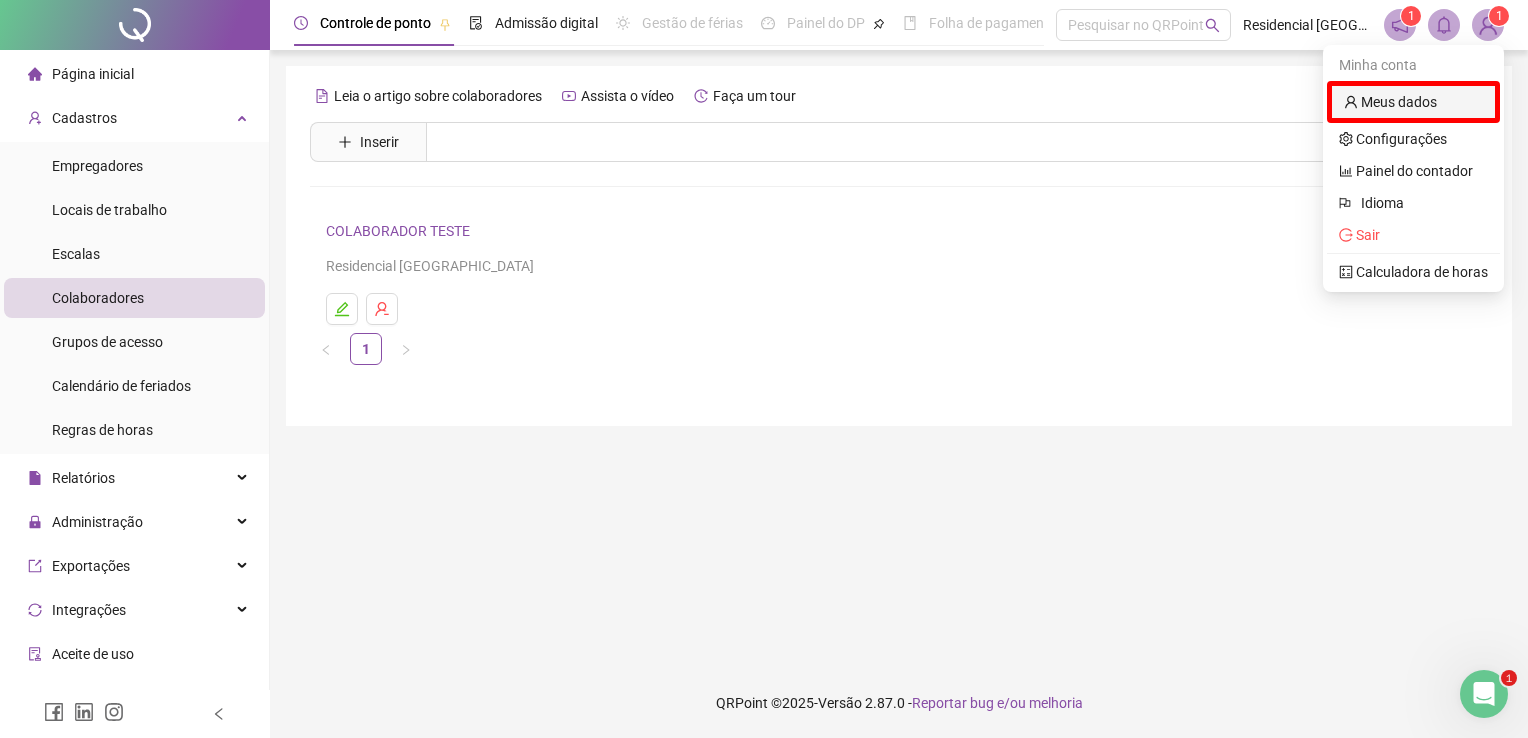 click on "Meus dados" at bounding box center (1390, 102) 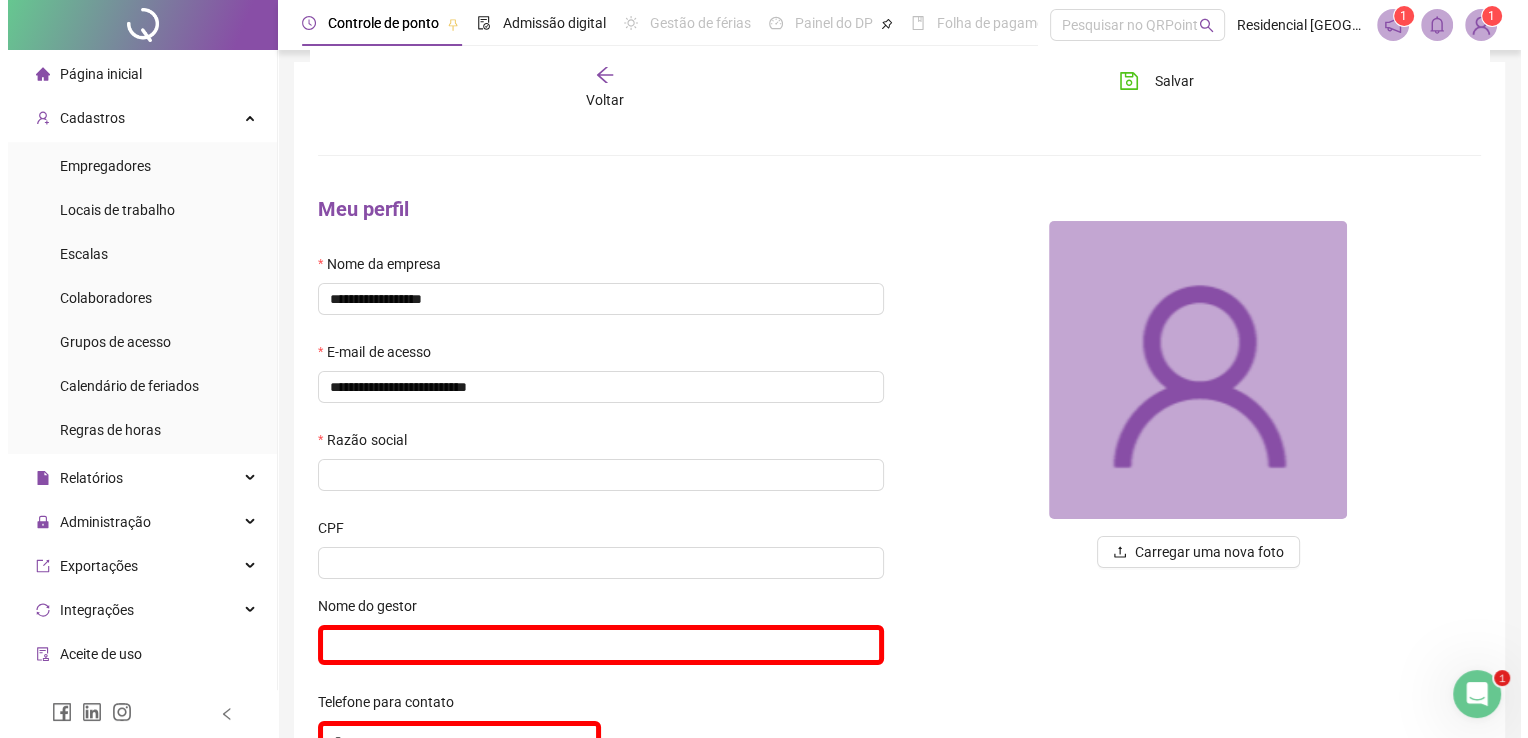 scroll, scrollTop: 0, scrollLeft: 0, axis: both 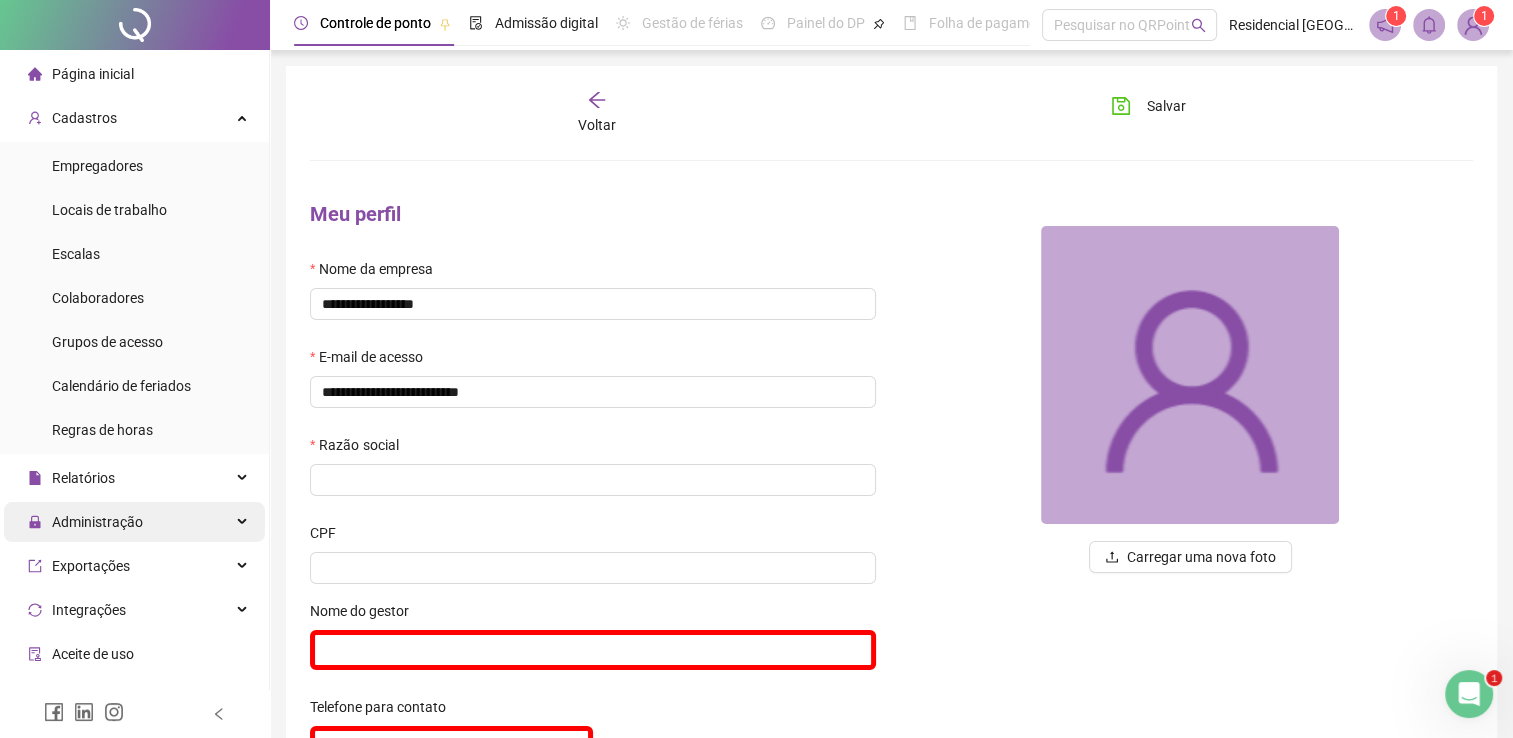 click on "Administração" at bounding box center [85, 522] 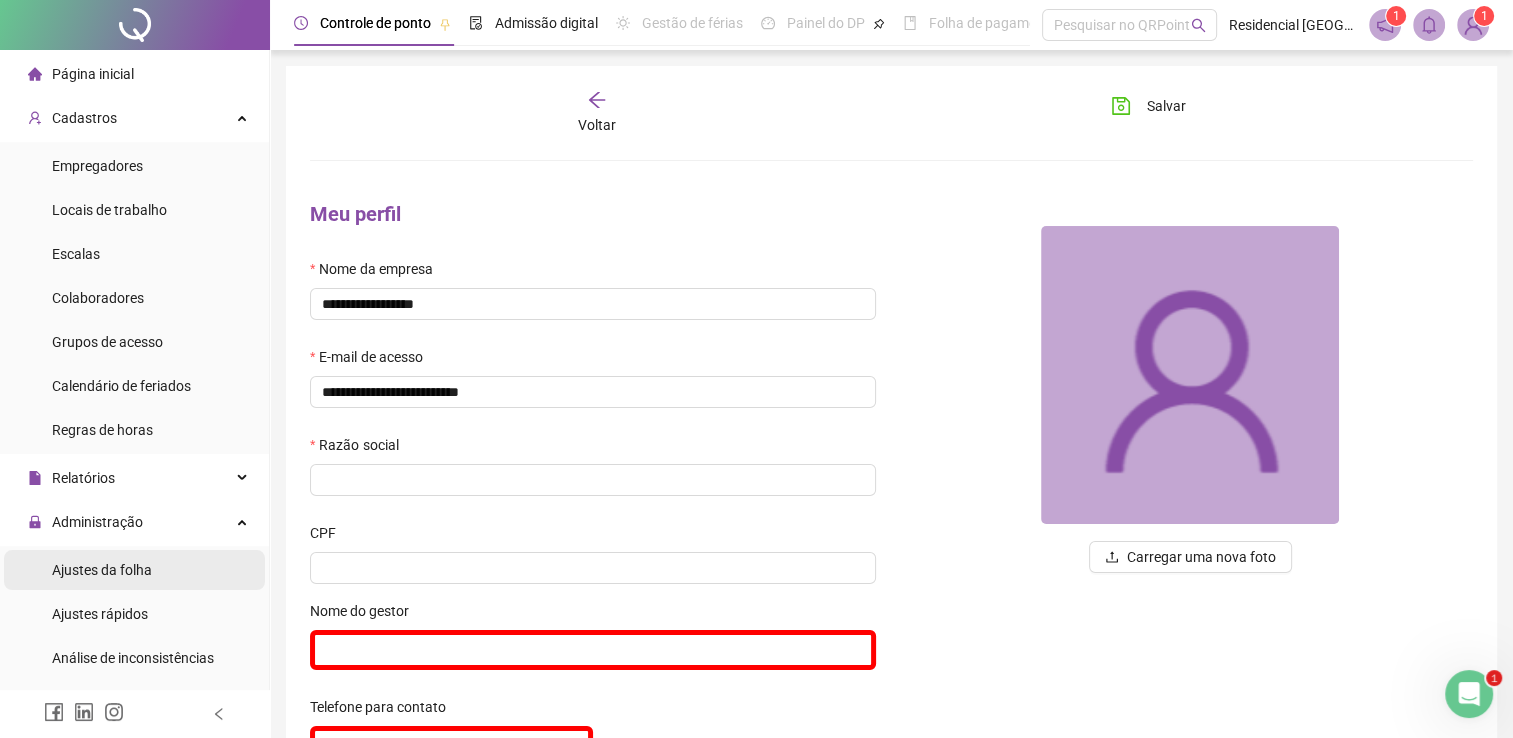 click on "Ajustes da folha" at bounding box center [102, 570] 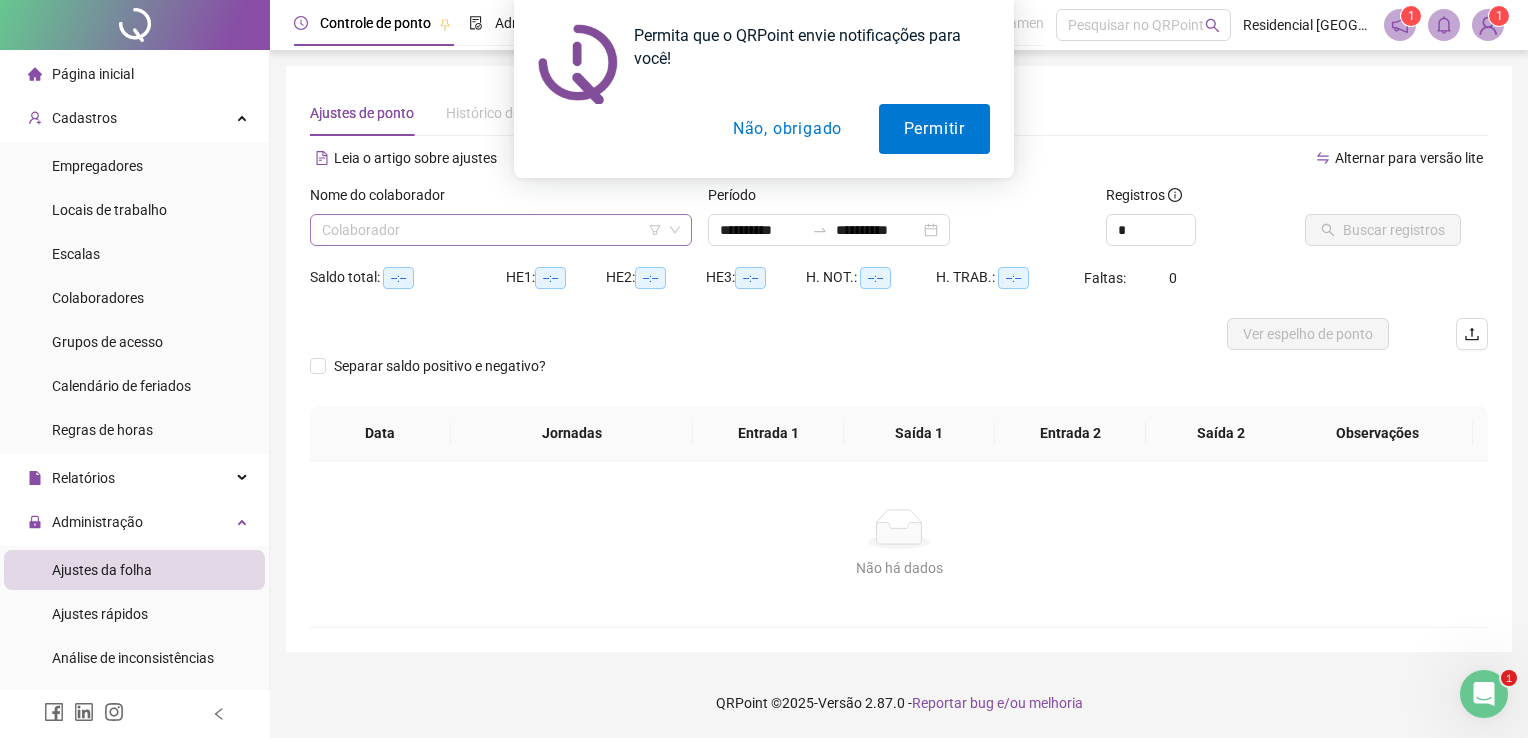 click at bounding box center [495, 230] 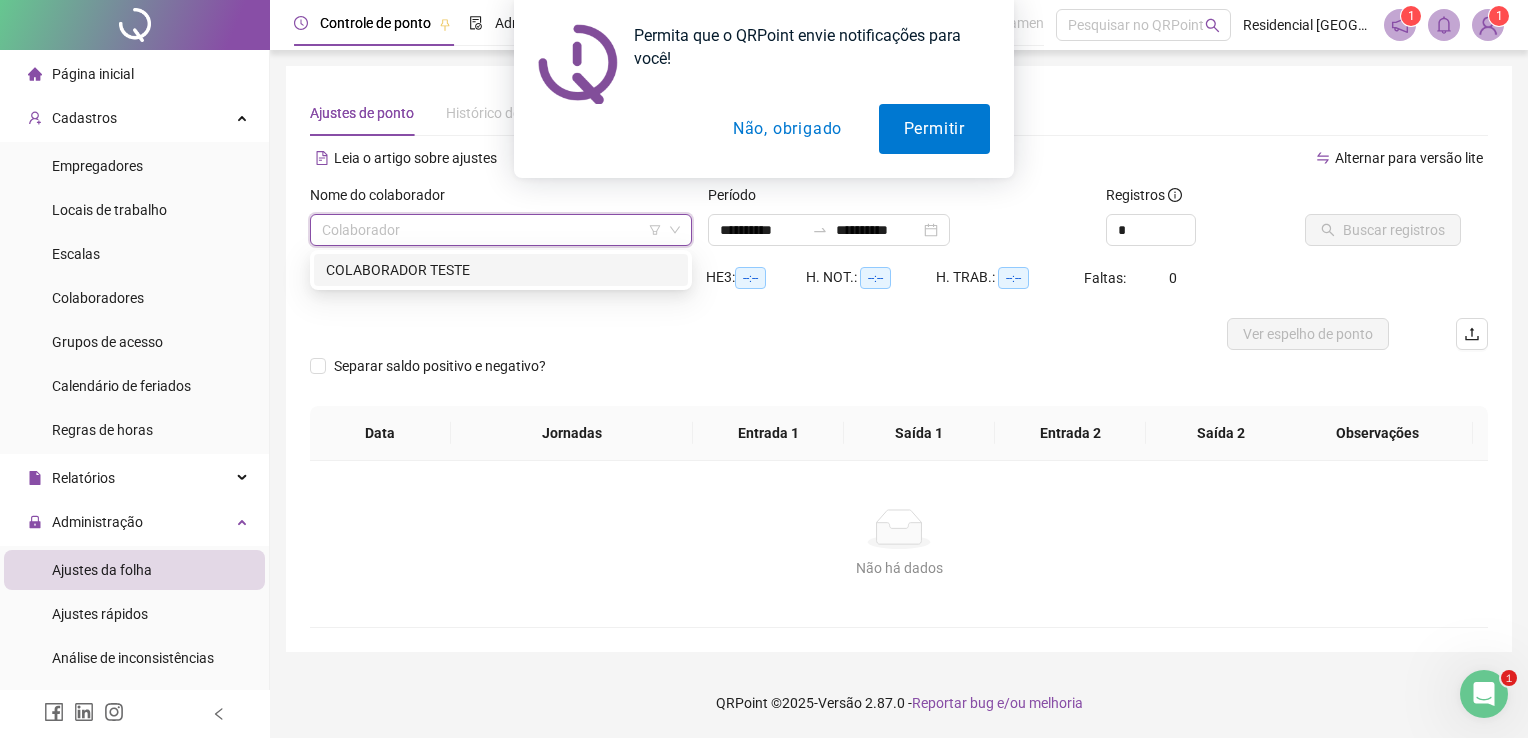 click on "Não, obrigado" at bounding box center [787, 129] 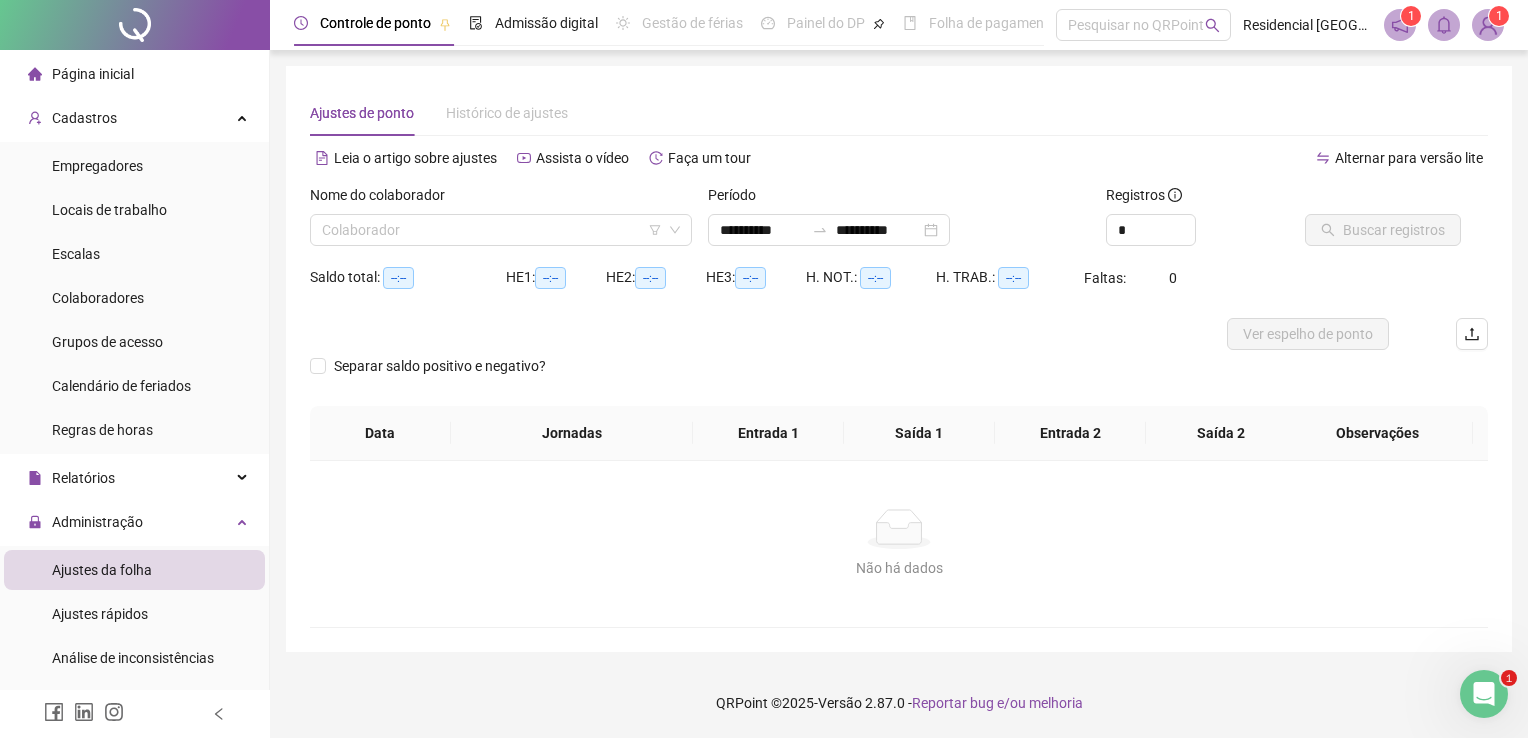 click on "Ajustes de ponto Histórico de ajustes" at bounding box center [899, 113] 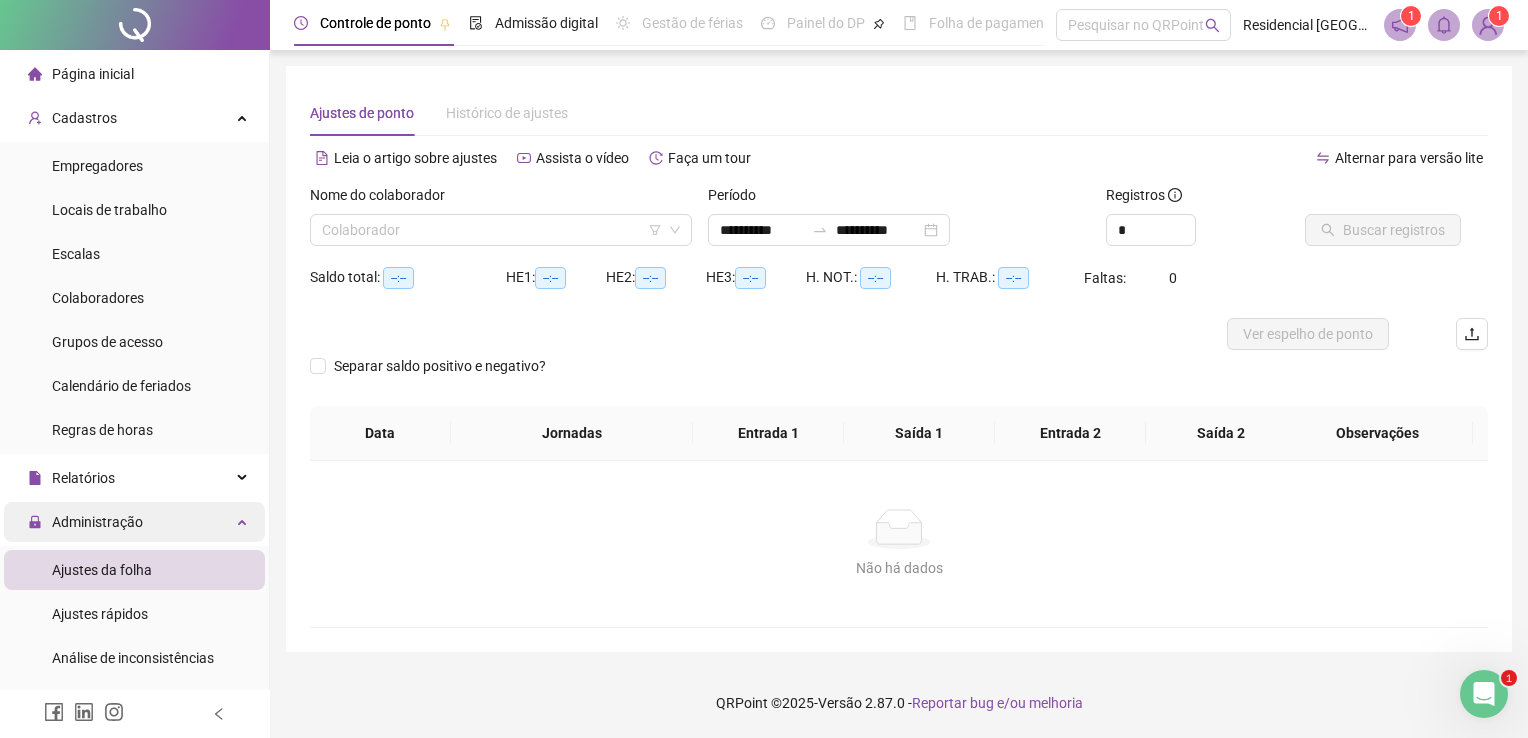 click on "Administração" at bounding box center (97, 522) 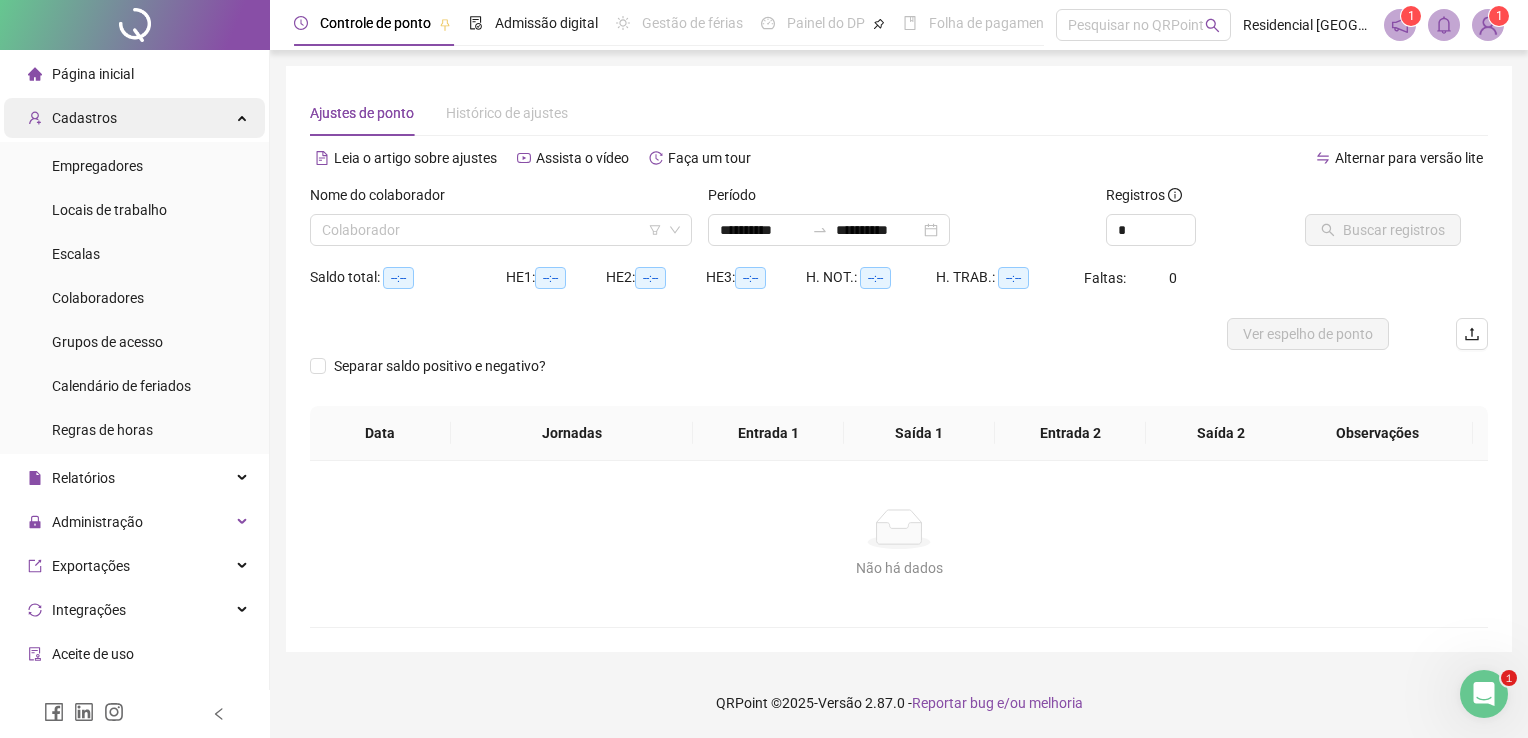 click on "Cadastros" at bounding box center (134, 118) 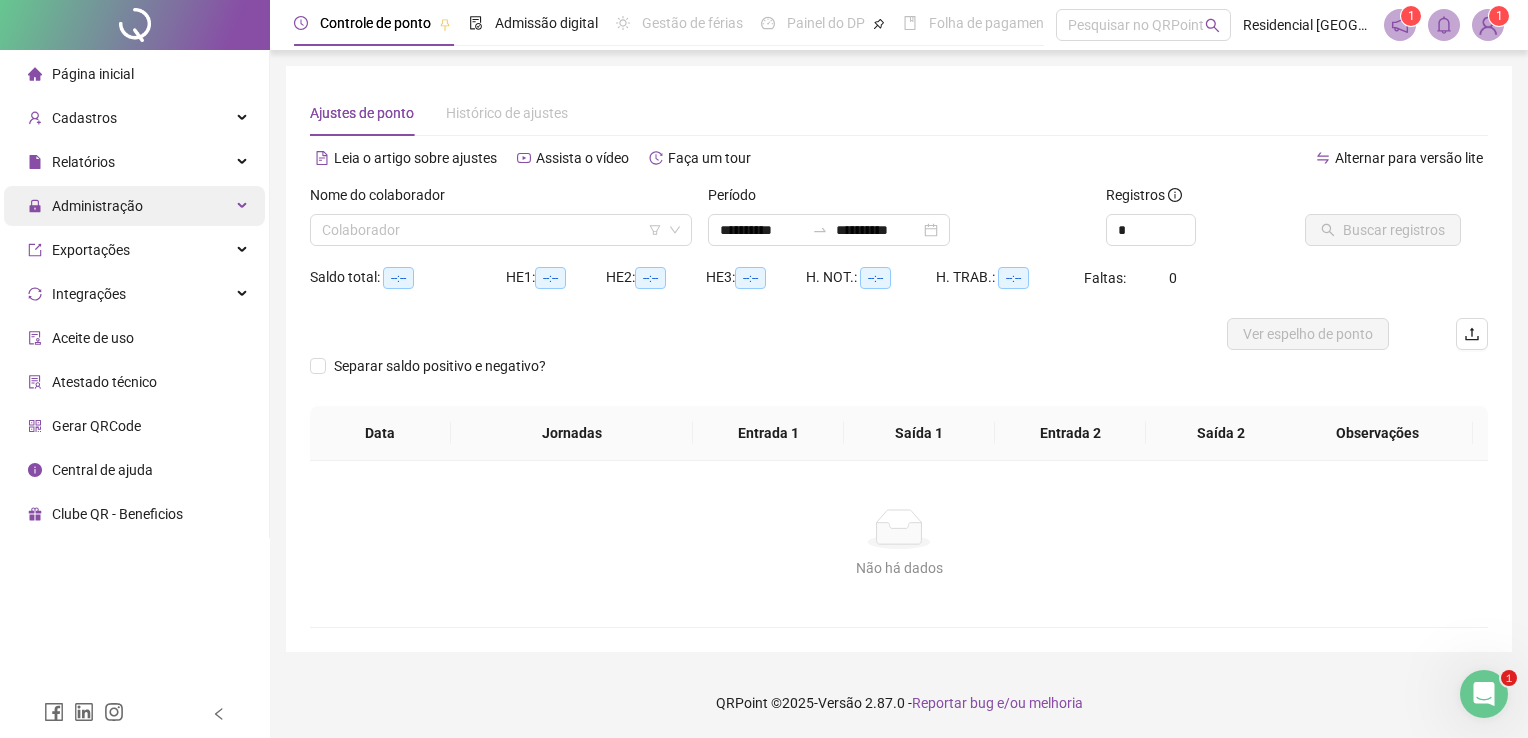 click on "Administração" at bounding box center [97, 206] 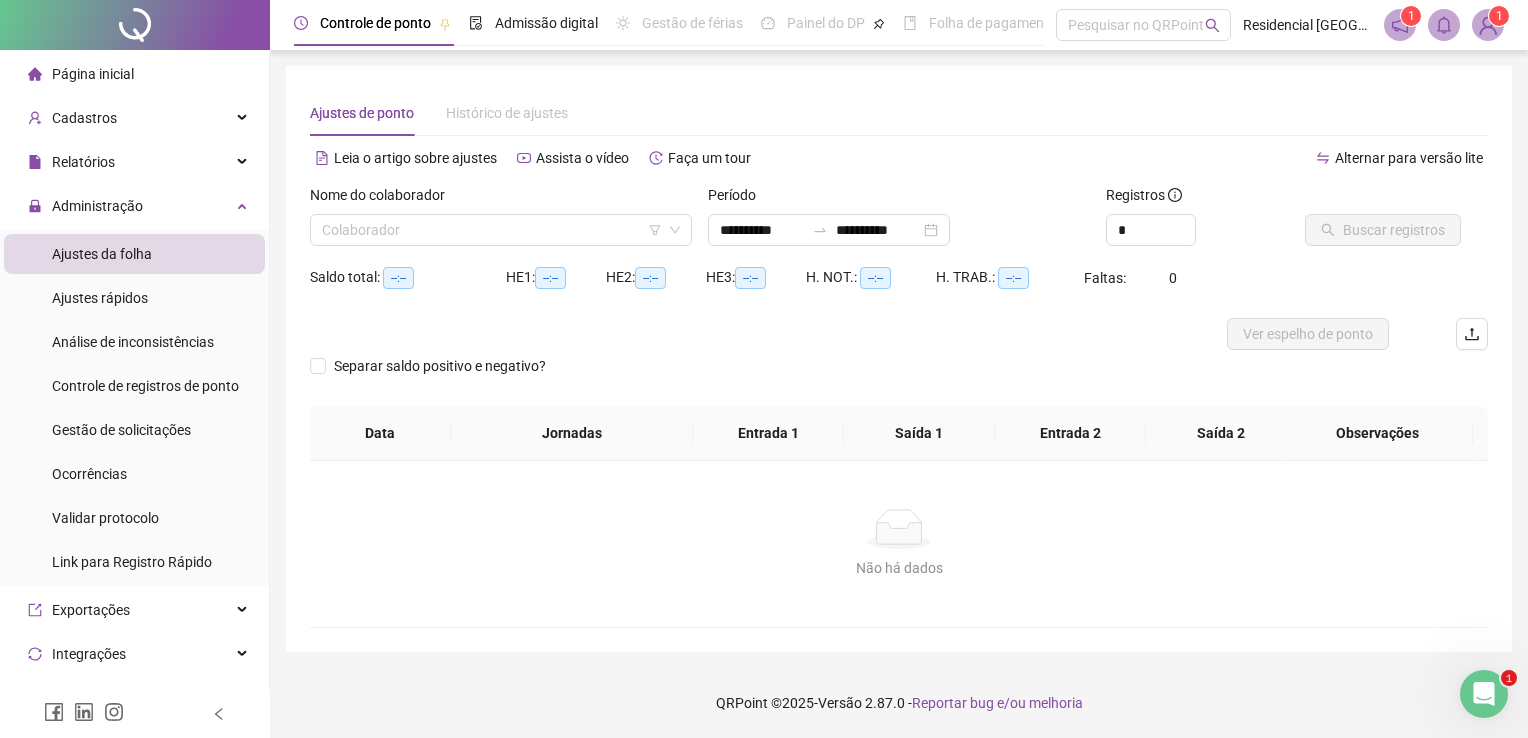 click 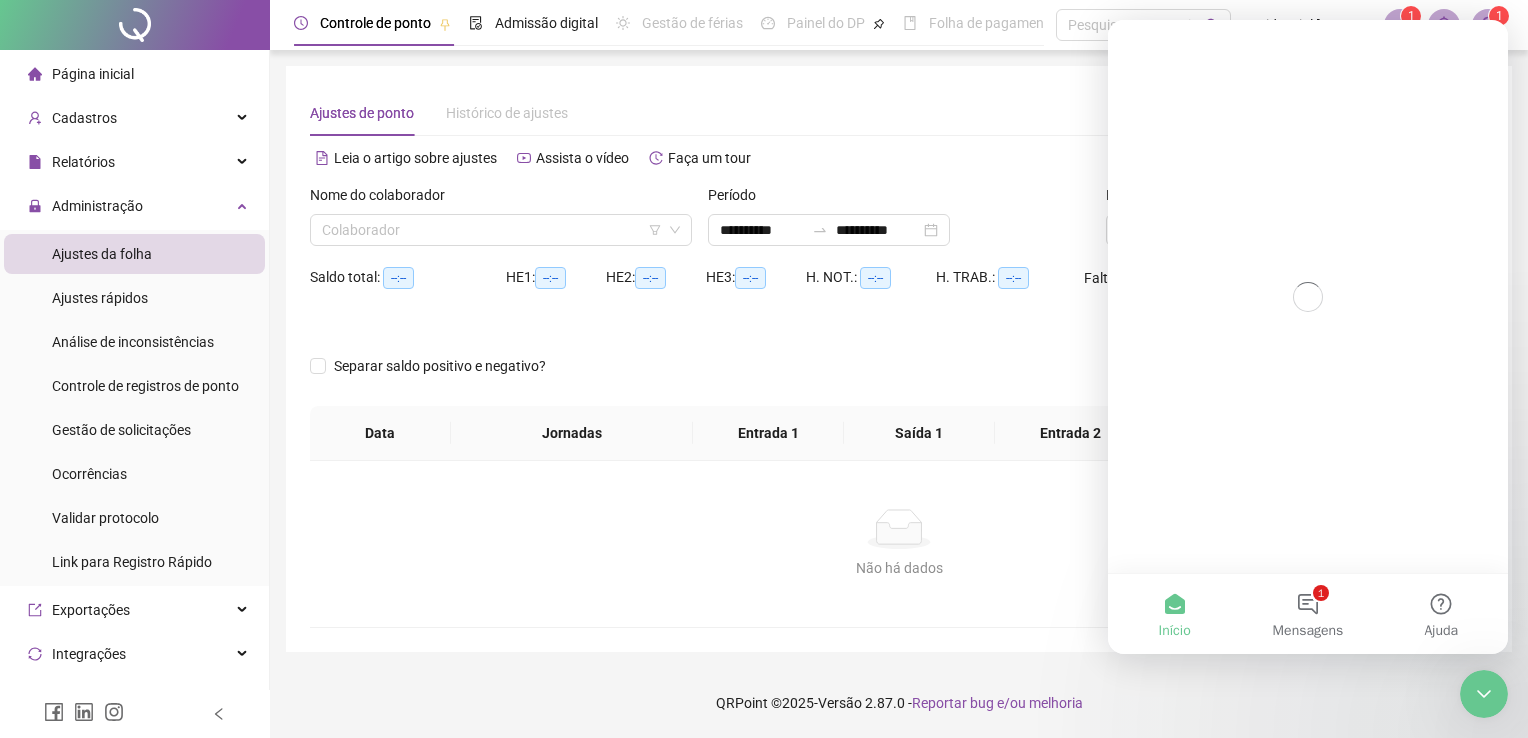 scroll, scrollTop: 0, scrollLeft: 0, axis: both 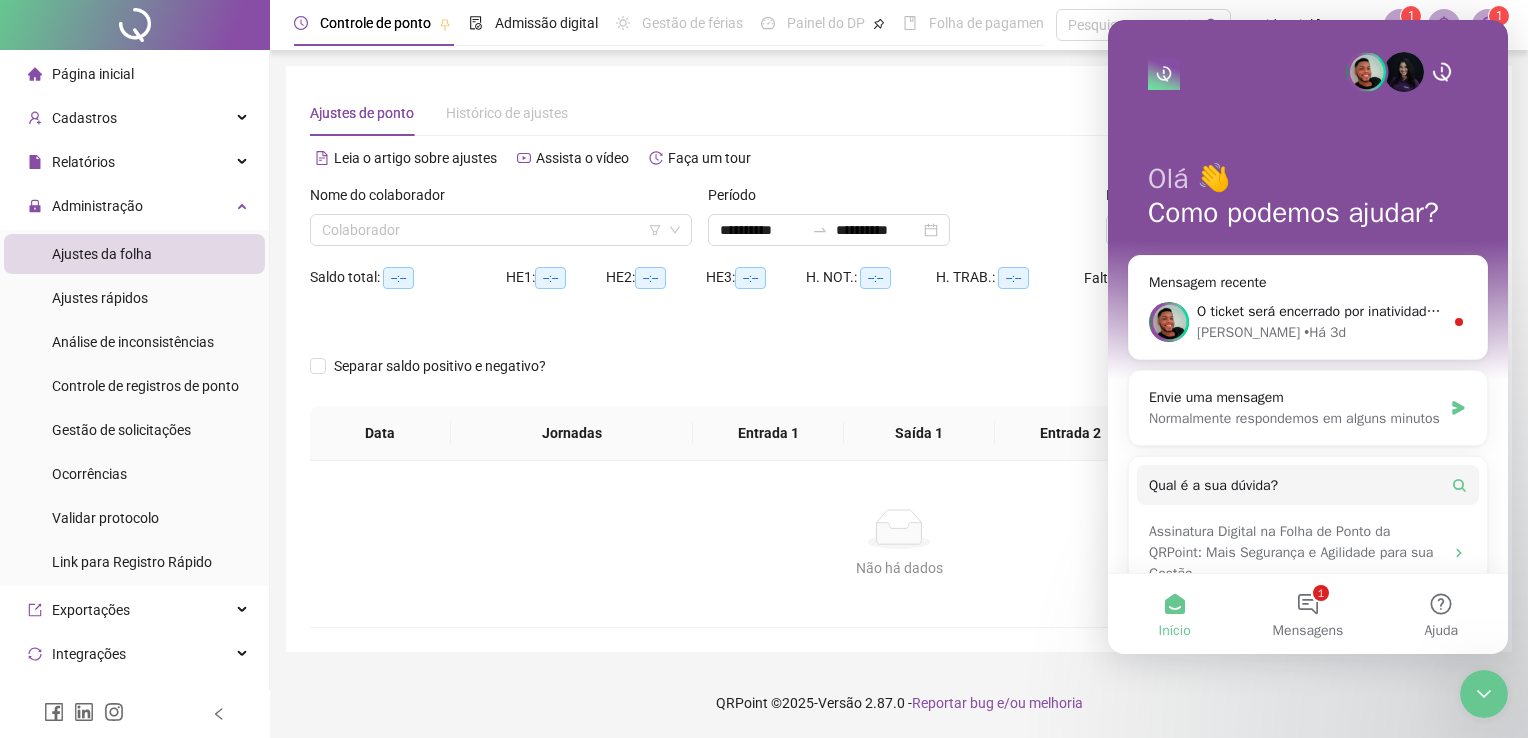 click 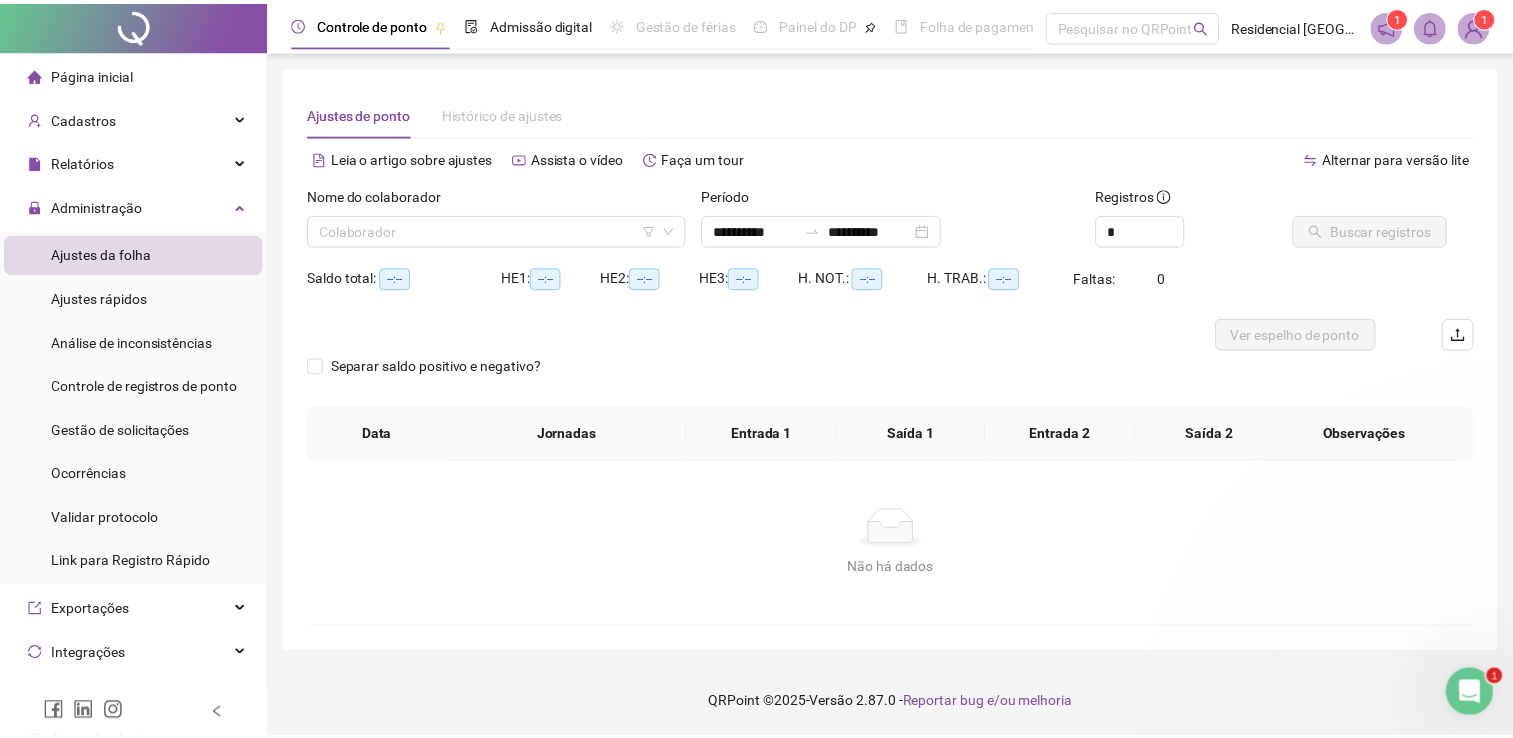 scroll, scrollTop: 0, scrollLeft: 0, axis: both 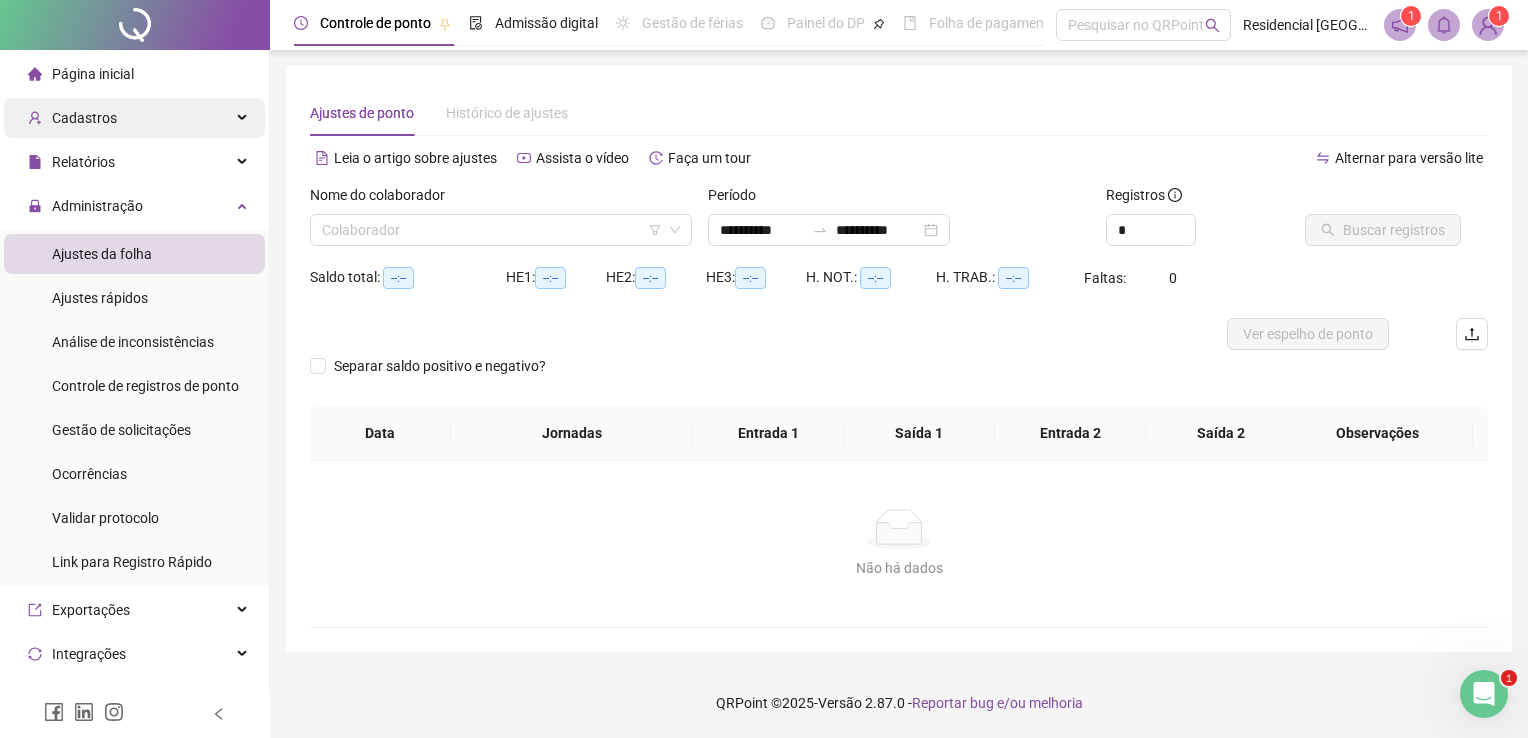 click on "Cadastros" at bounding box center (84, 118) 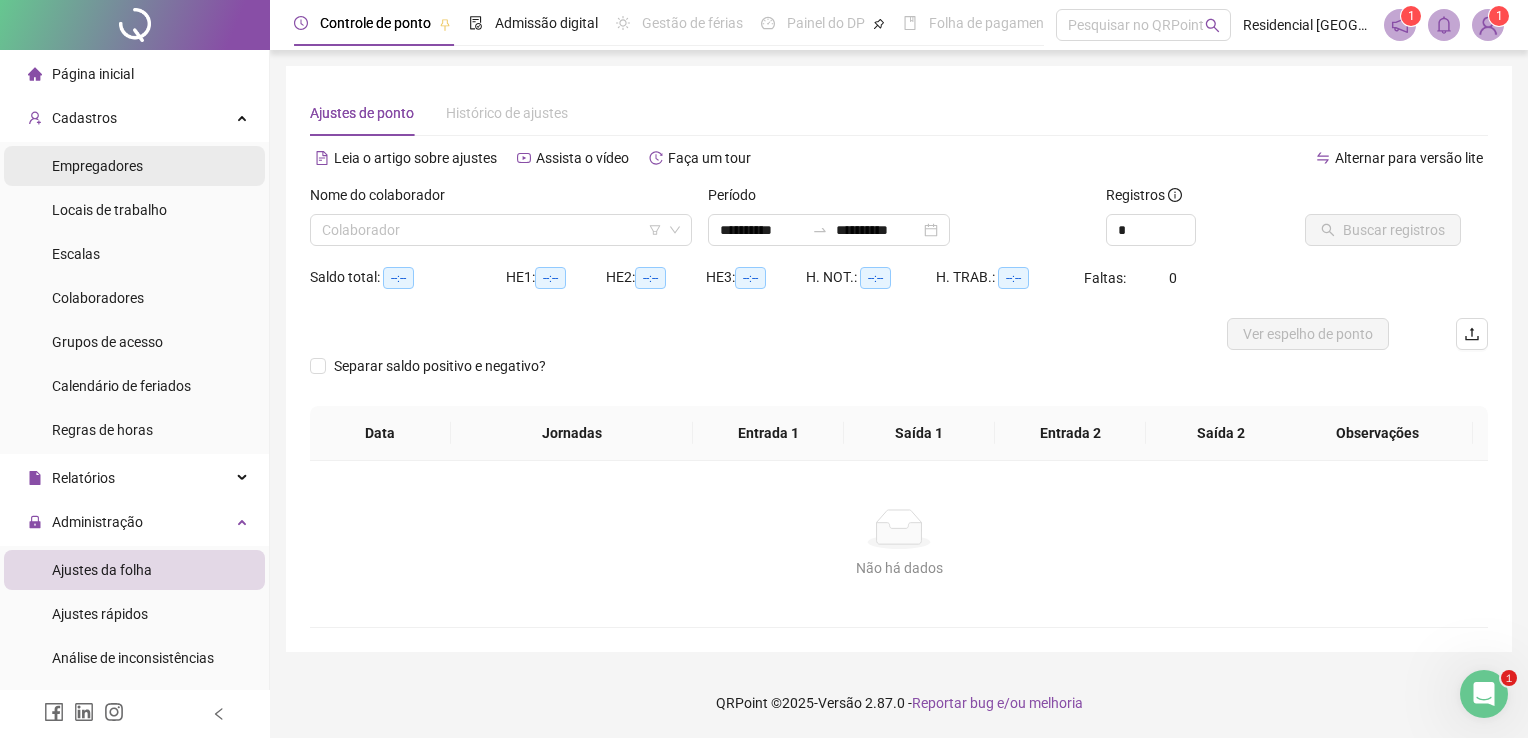 click on "Empregadores" at bounding box center [97, 166] 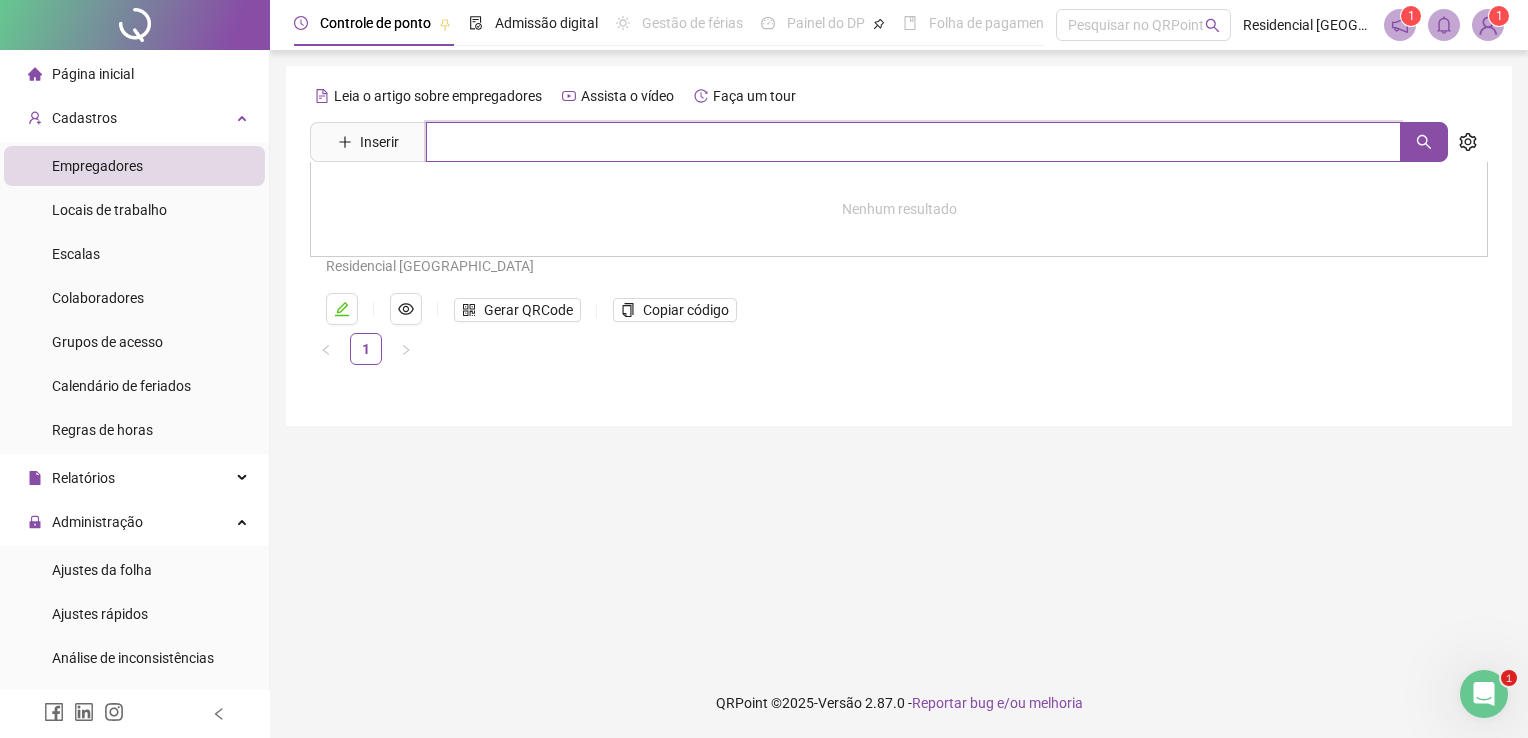 click at bounding box center [913, 142] 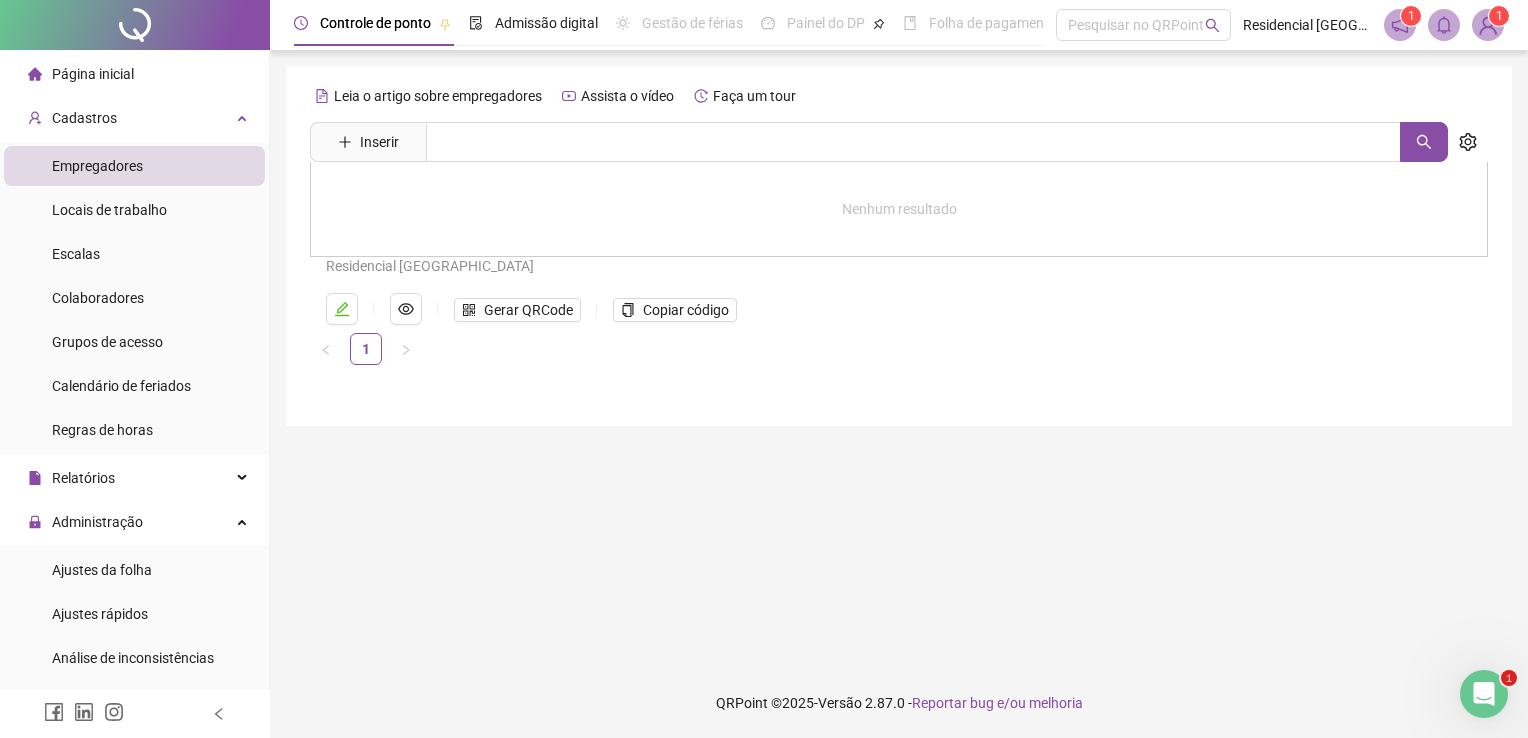 click at bounding box center (1488, 25) 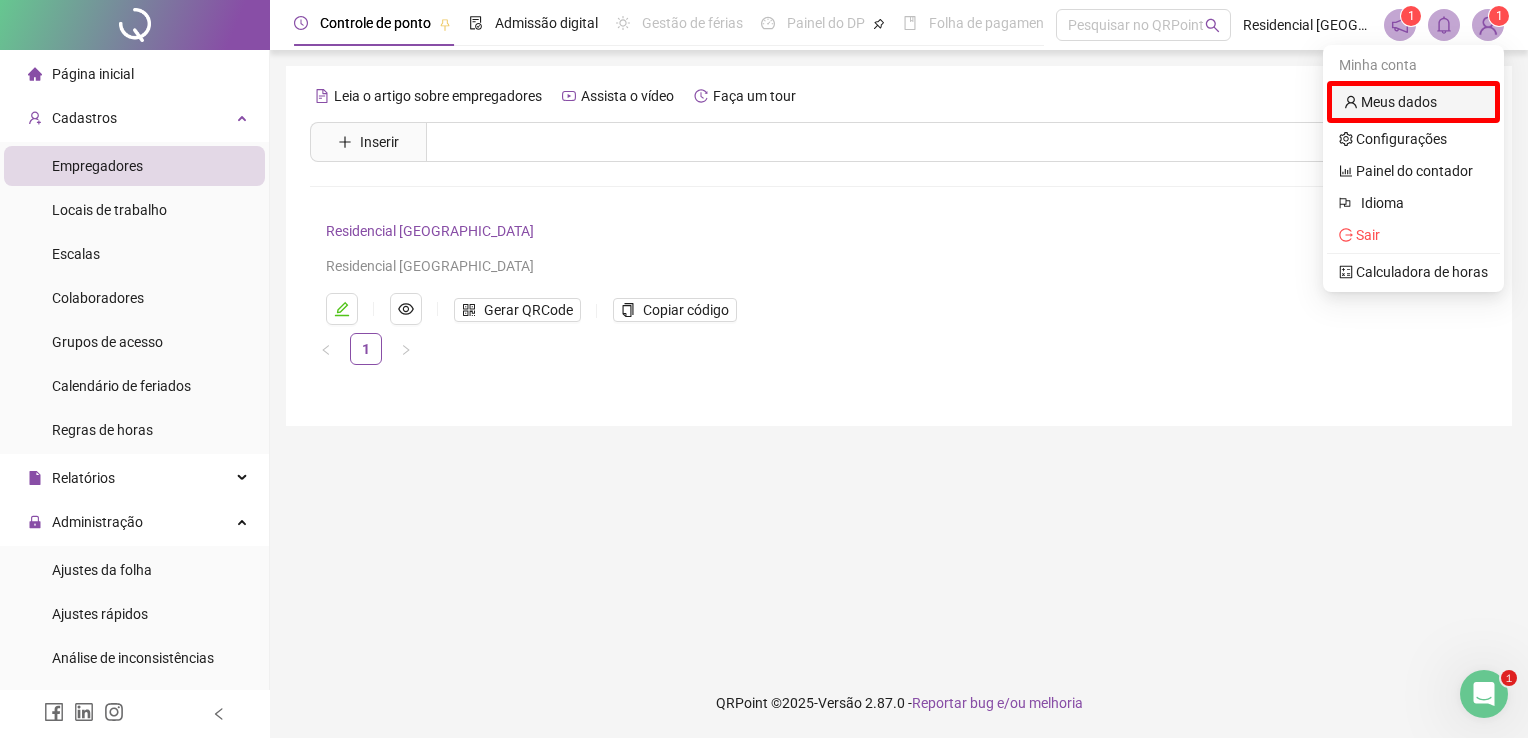 click on "Meus dados" at bounding box center [1390, 102] 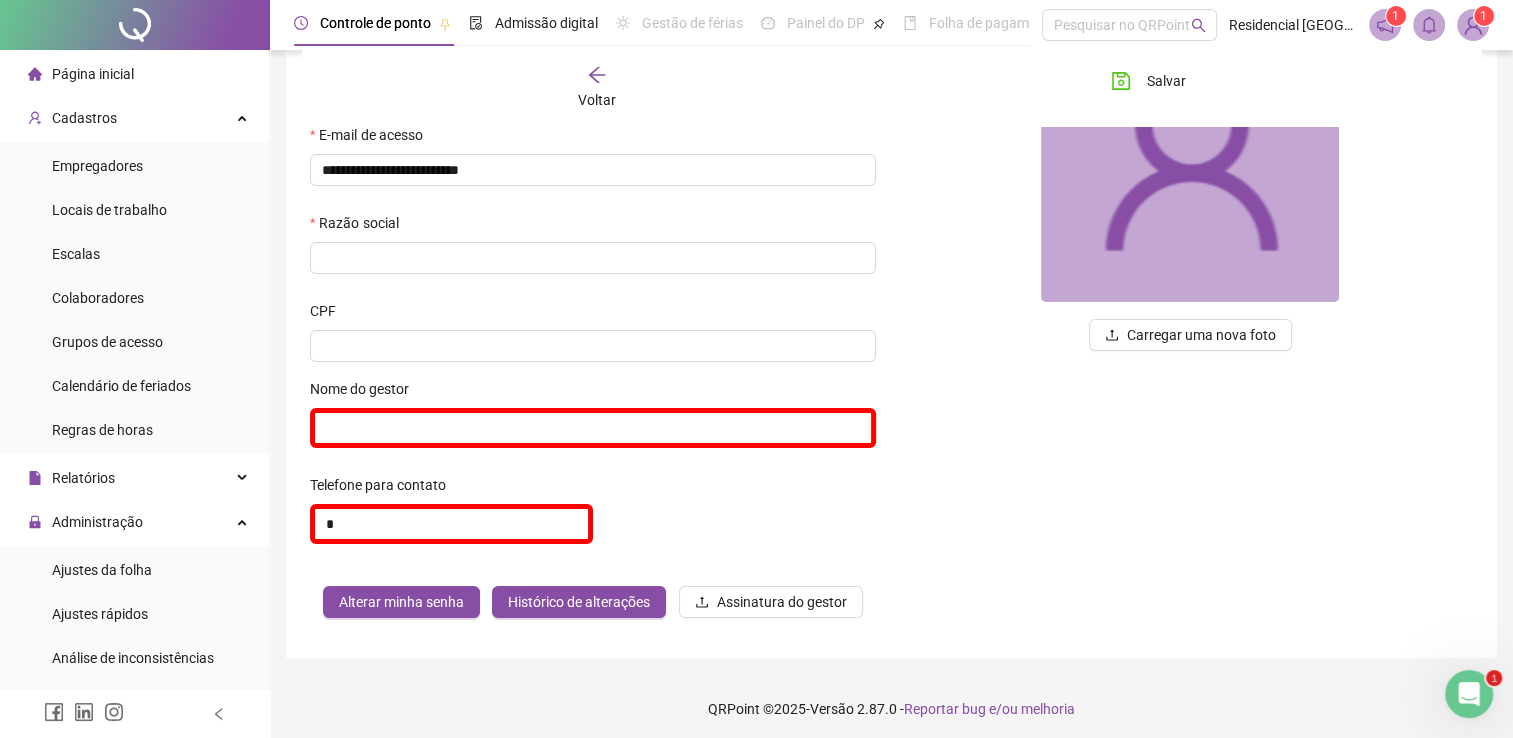 scroll, scrollTop: 228, scrollLeft: 0, axis: vertical 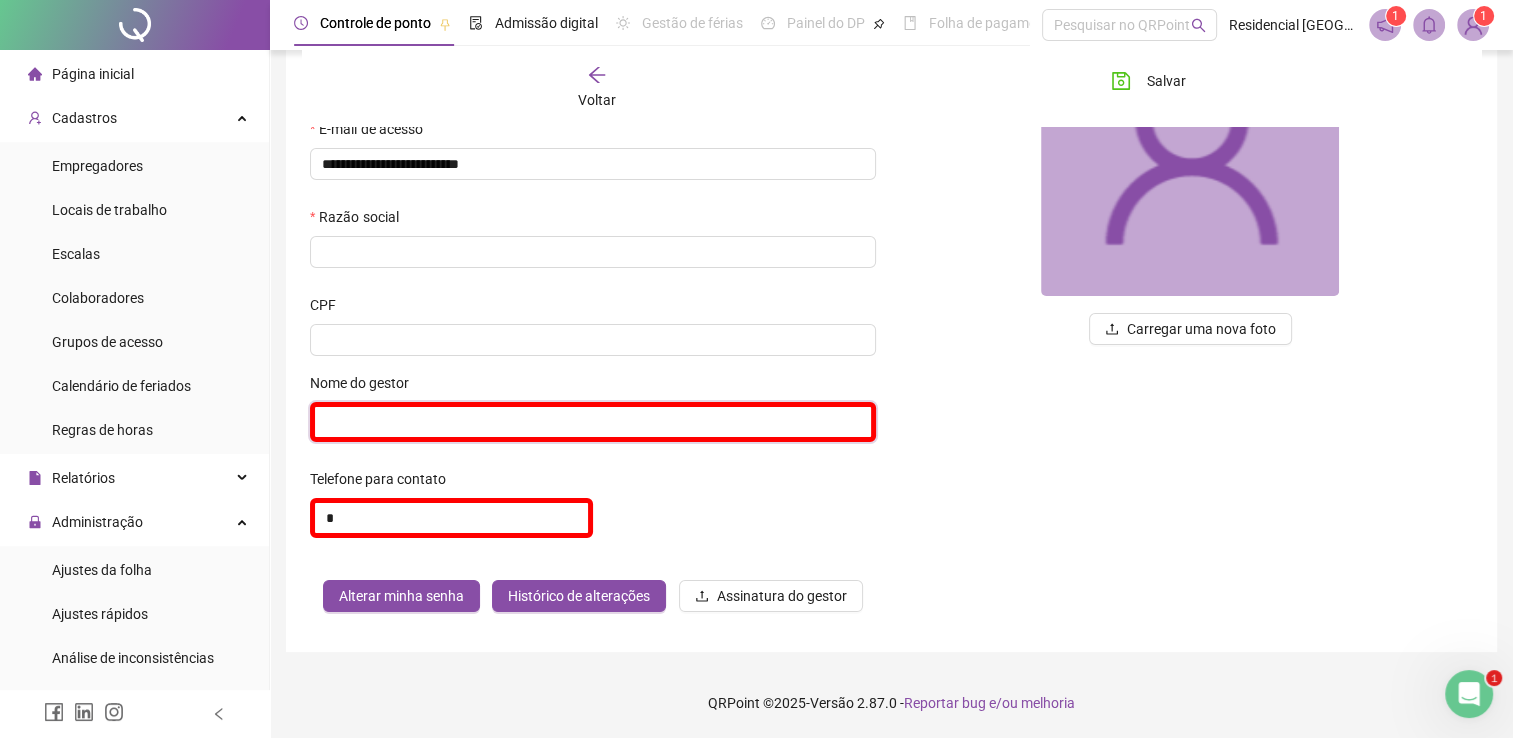 click at bounding box center (593, 422) 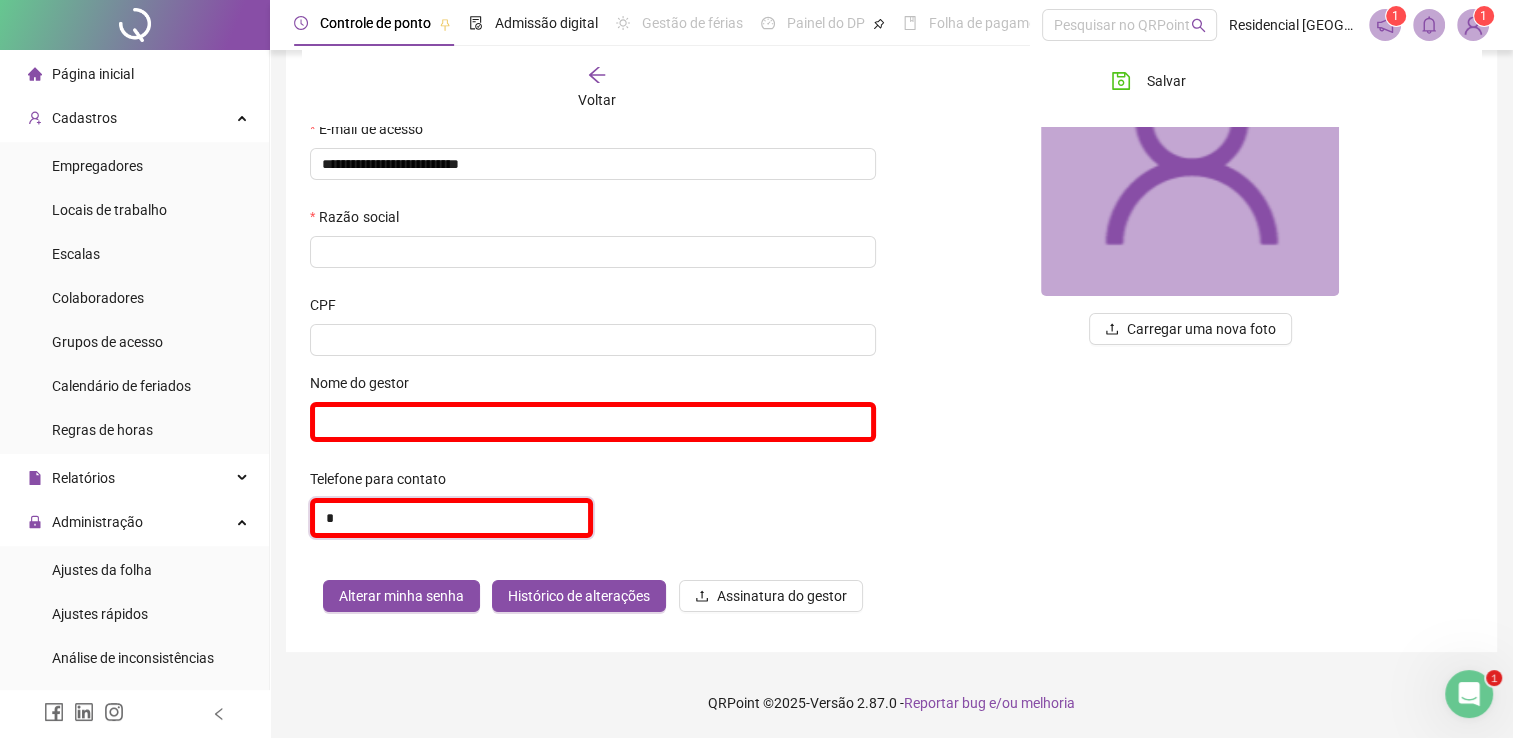 click on "*" at bounding box center [451, 518] 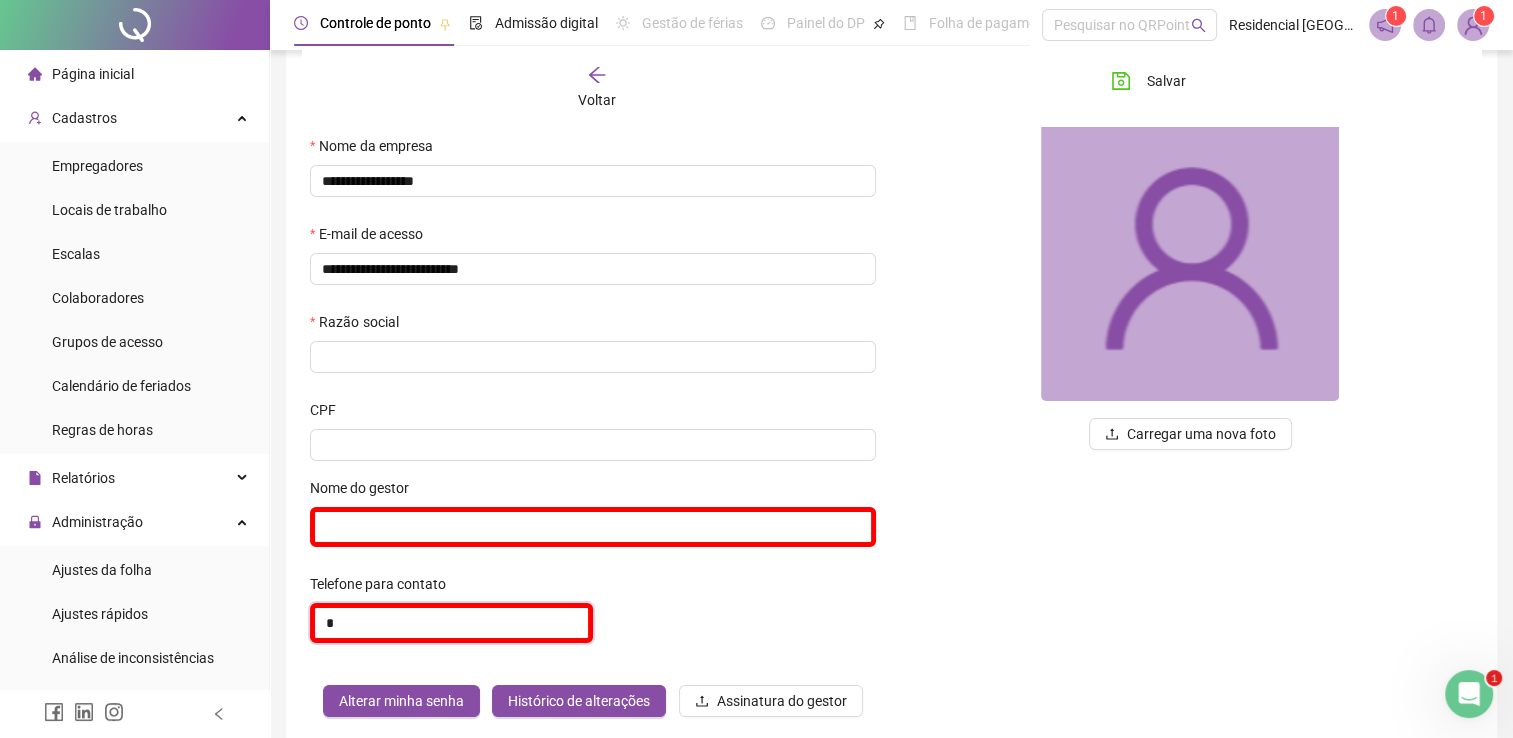 scroll, scrollTop: 28, scrollLeft: 0, axis: vertical 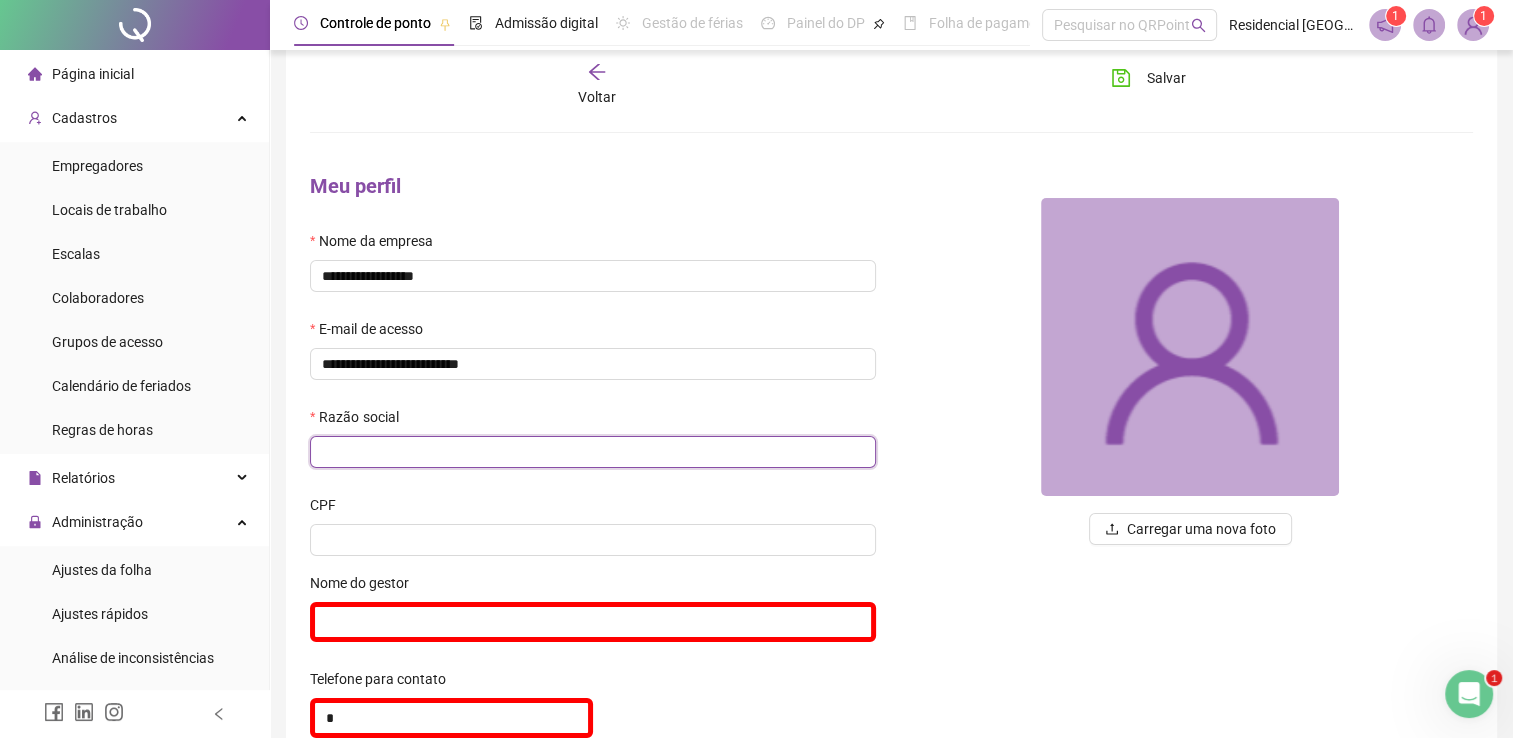 click at bounding box center (593, 452) 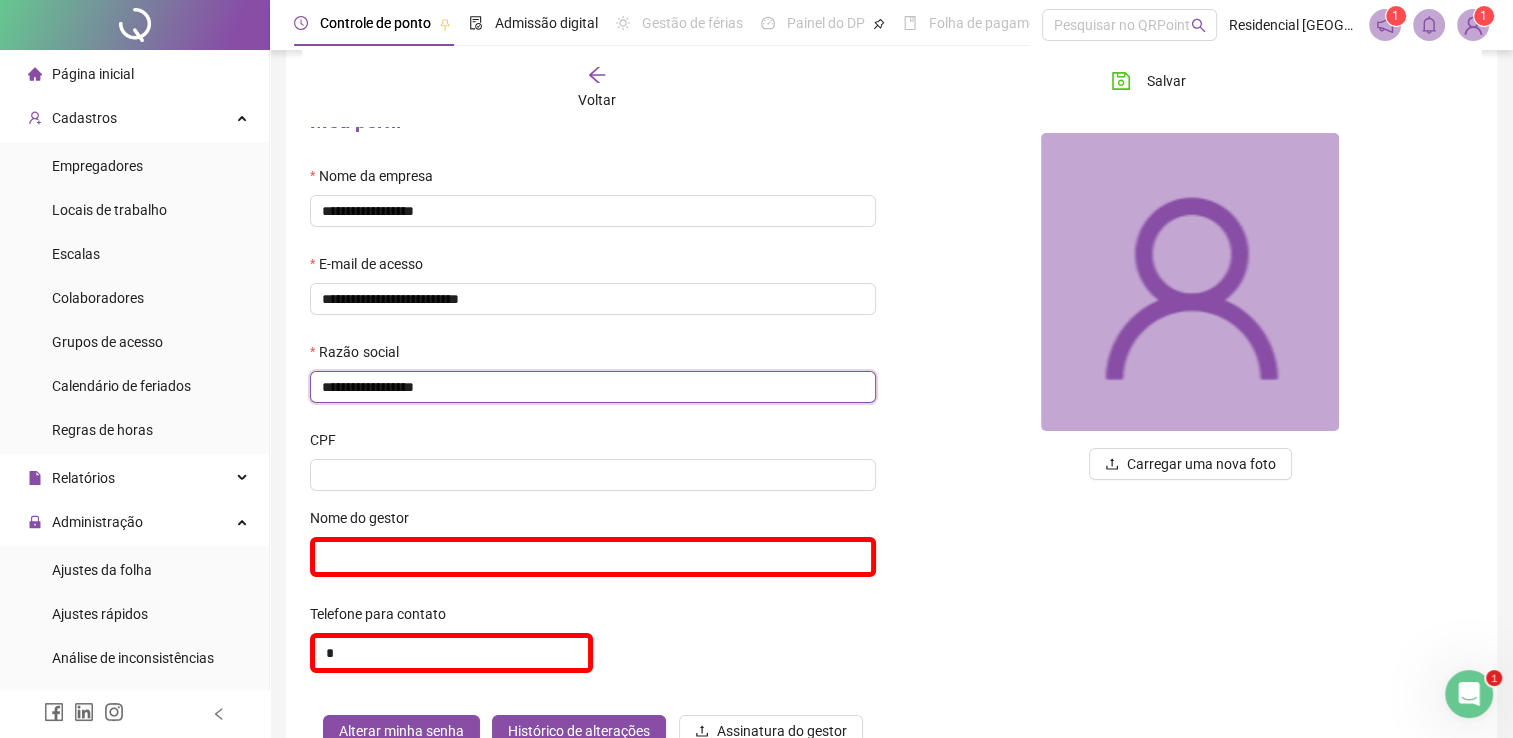 scroll, scrollTop: 128, scrollLeft: 0, axis: vertical 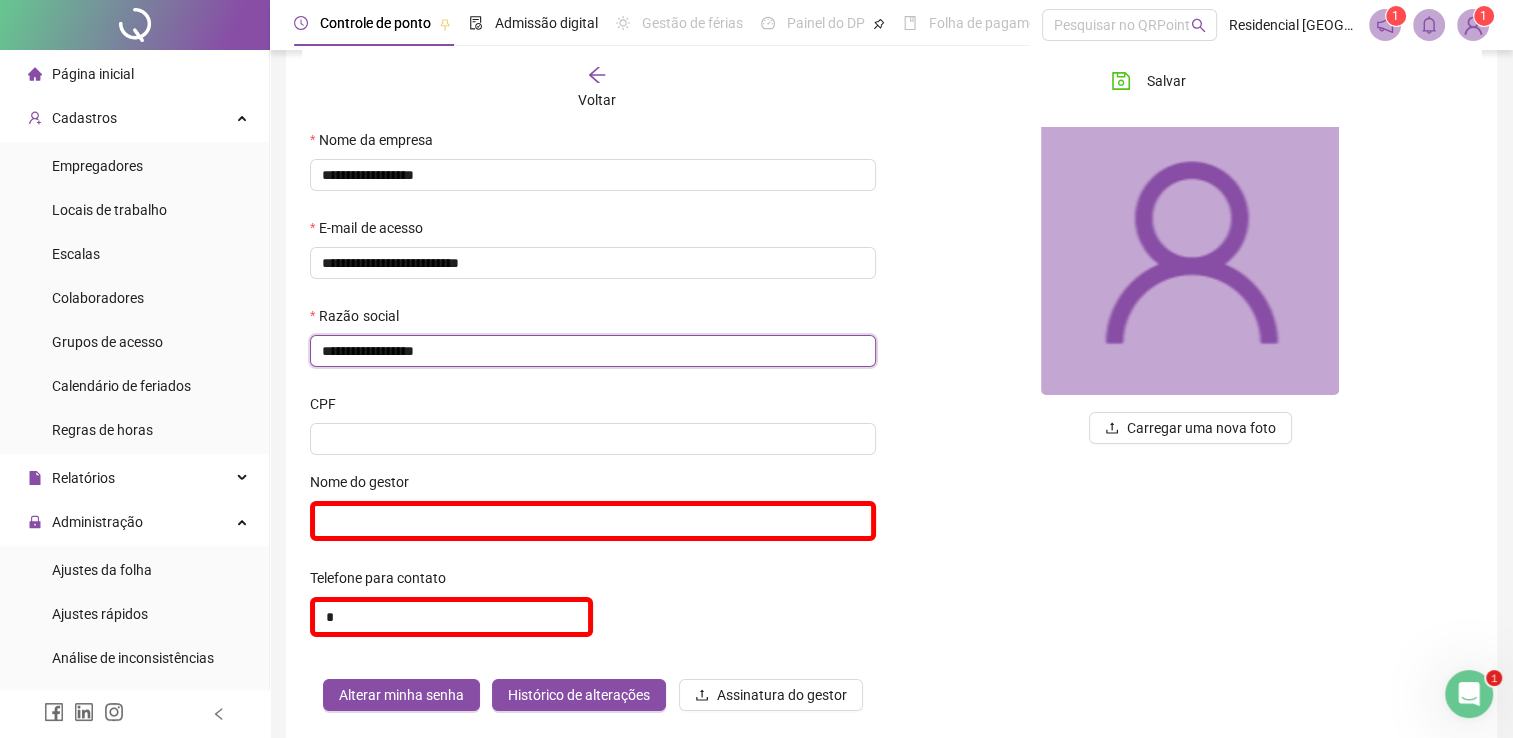type on "**********" 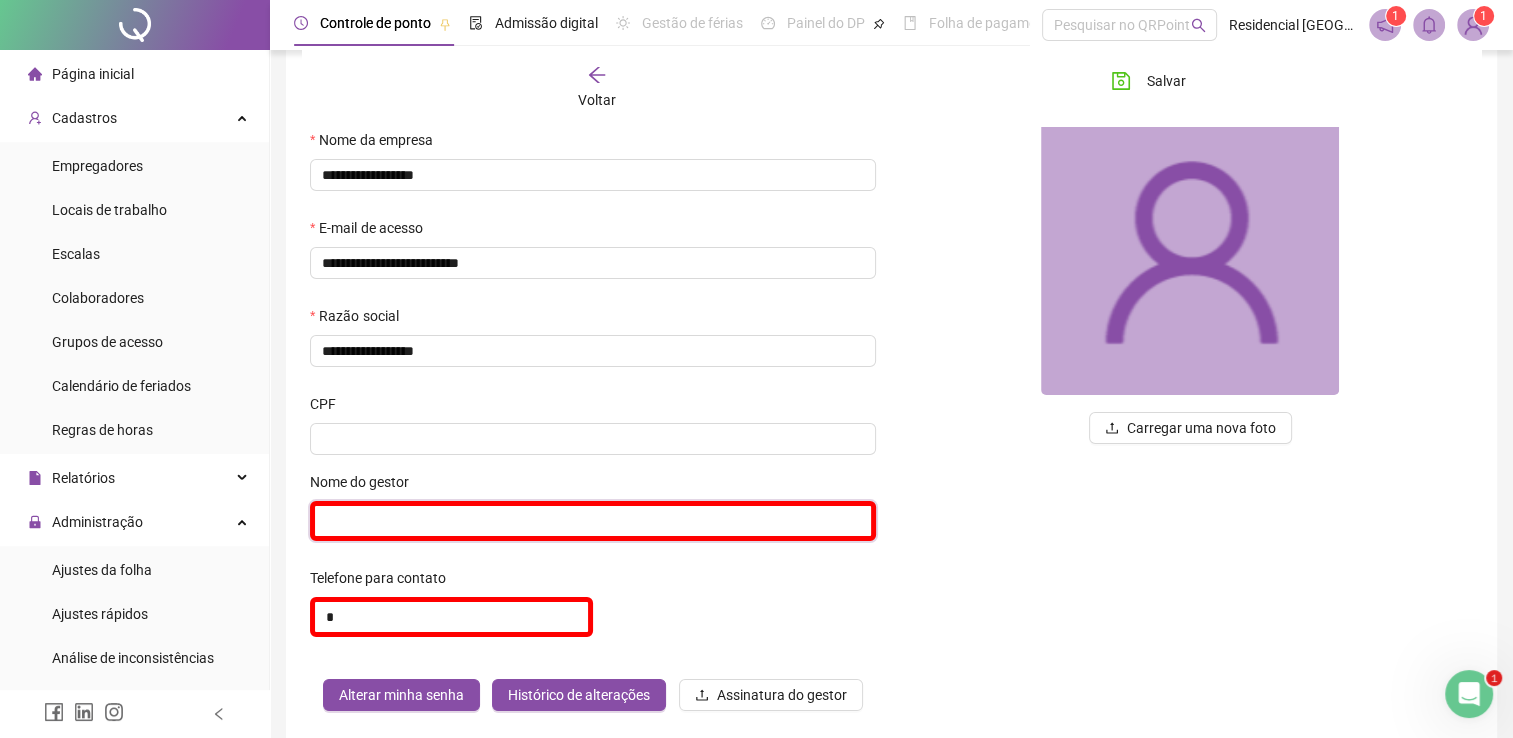 click at bounding box center (593, 521) 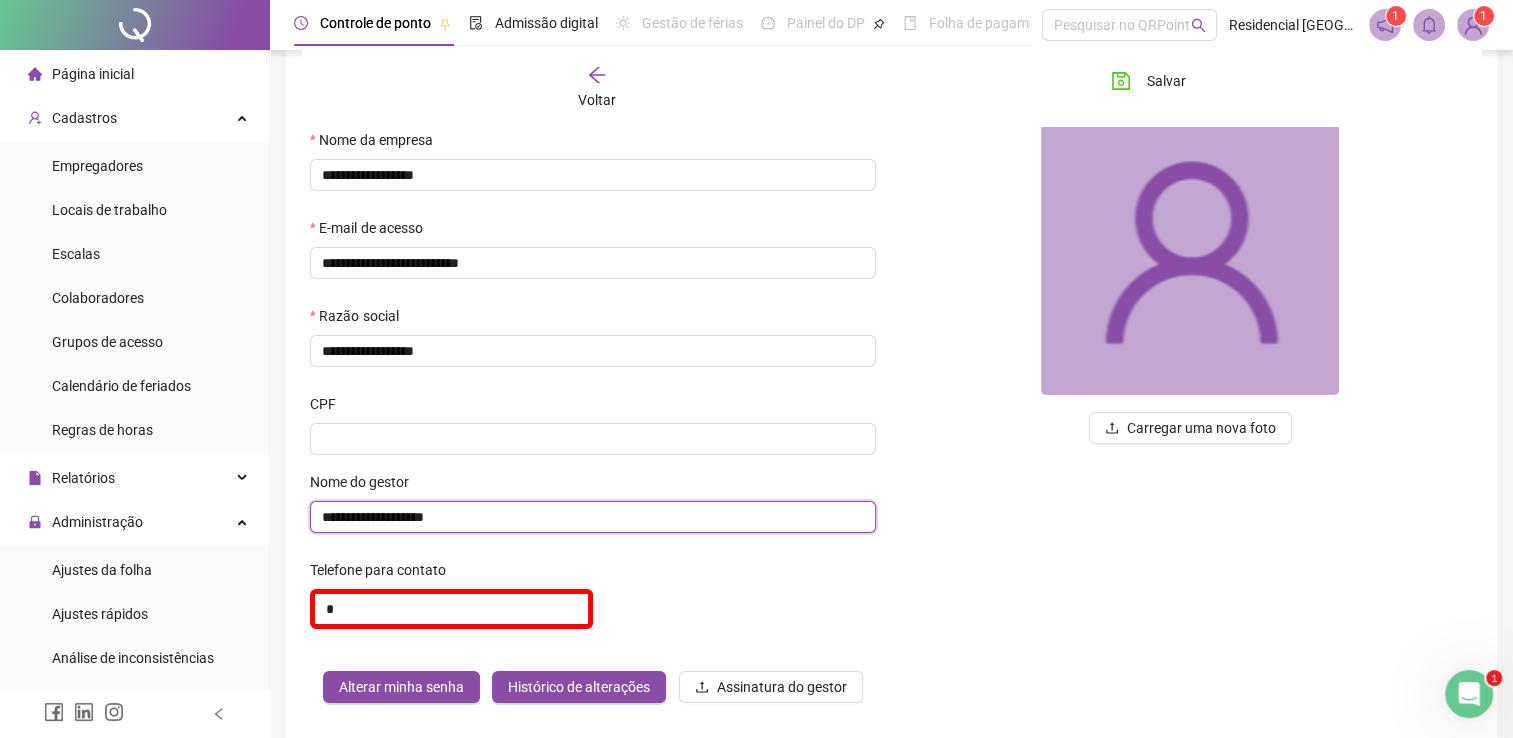 type on "**********" 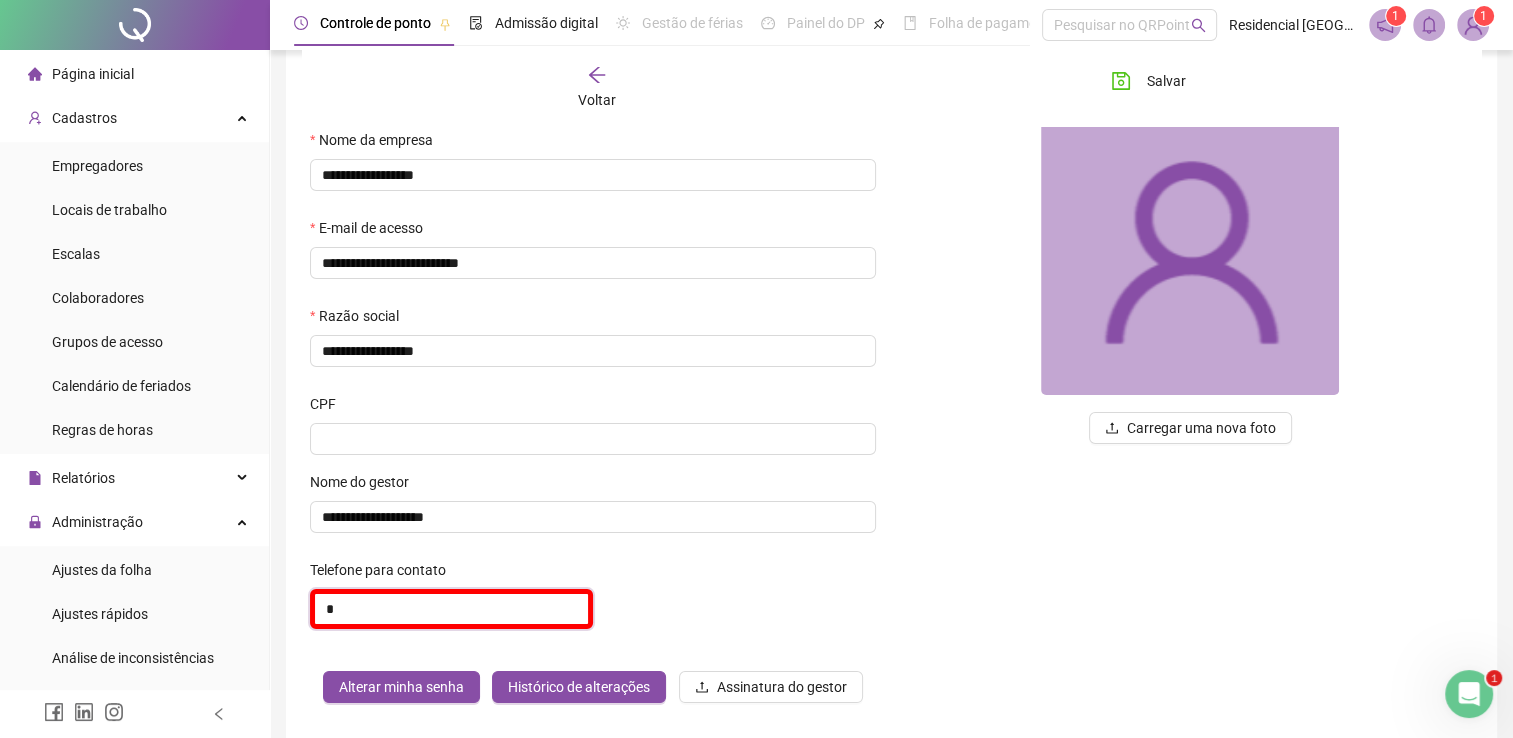 click on "*" at bounding box center (451, 609) 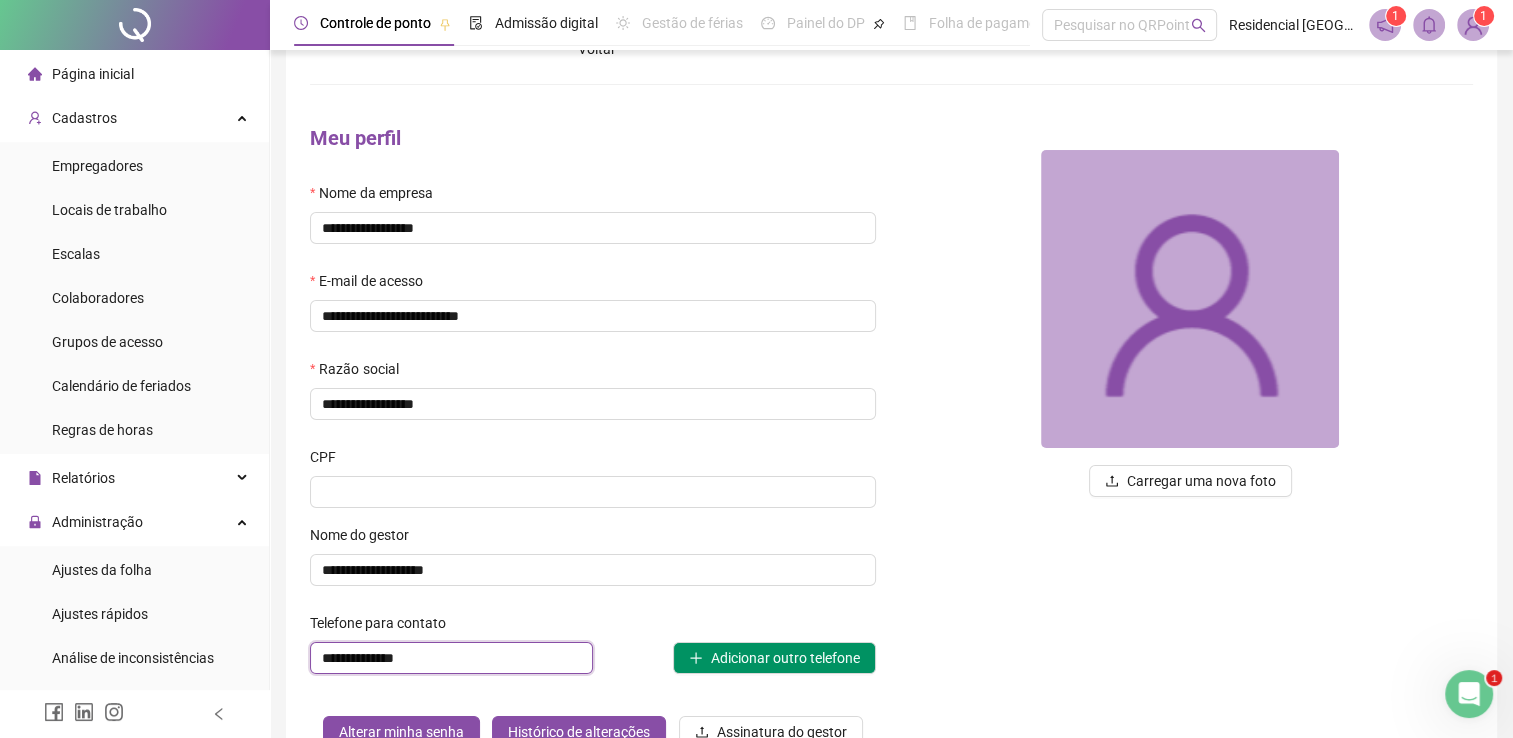 scroll, scrollTop: 112, scrollLeft: 0, axis: vertical 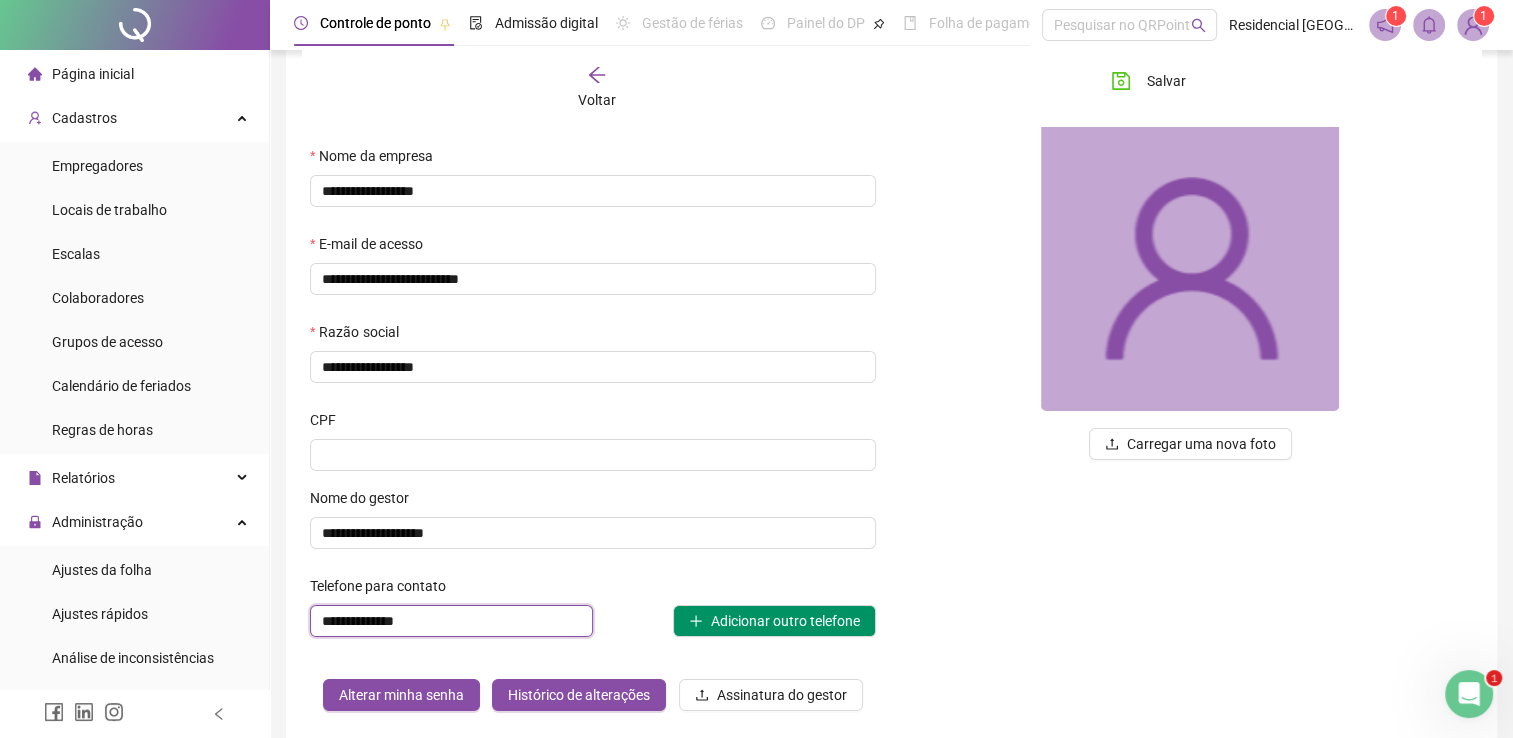 type on "**********" 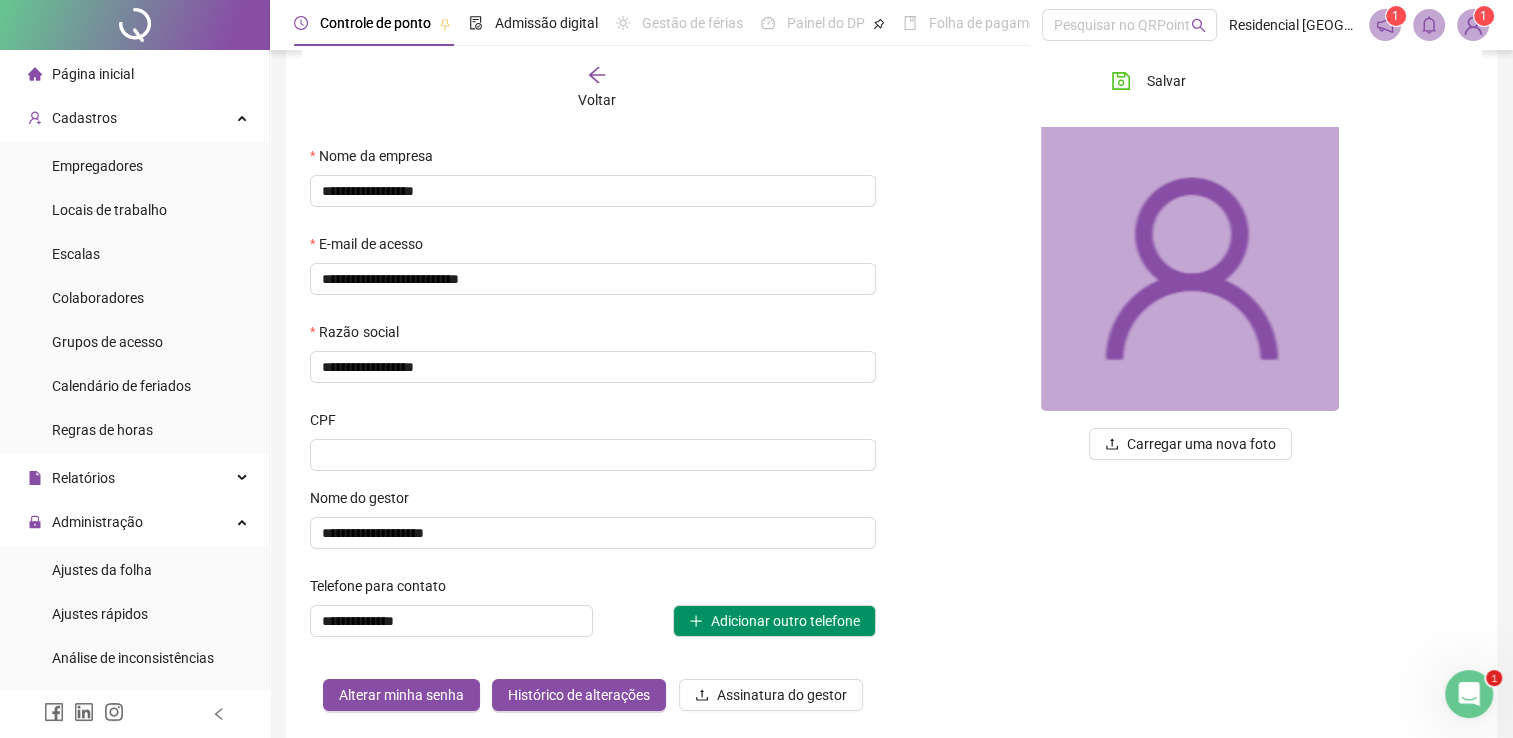 click at bounding box center (593, 455) 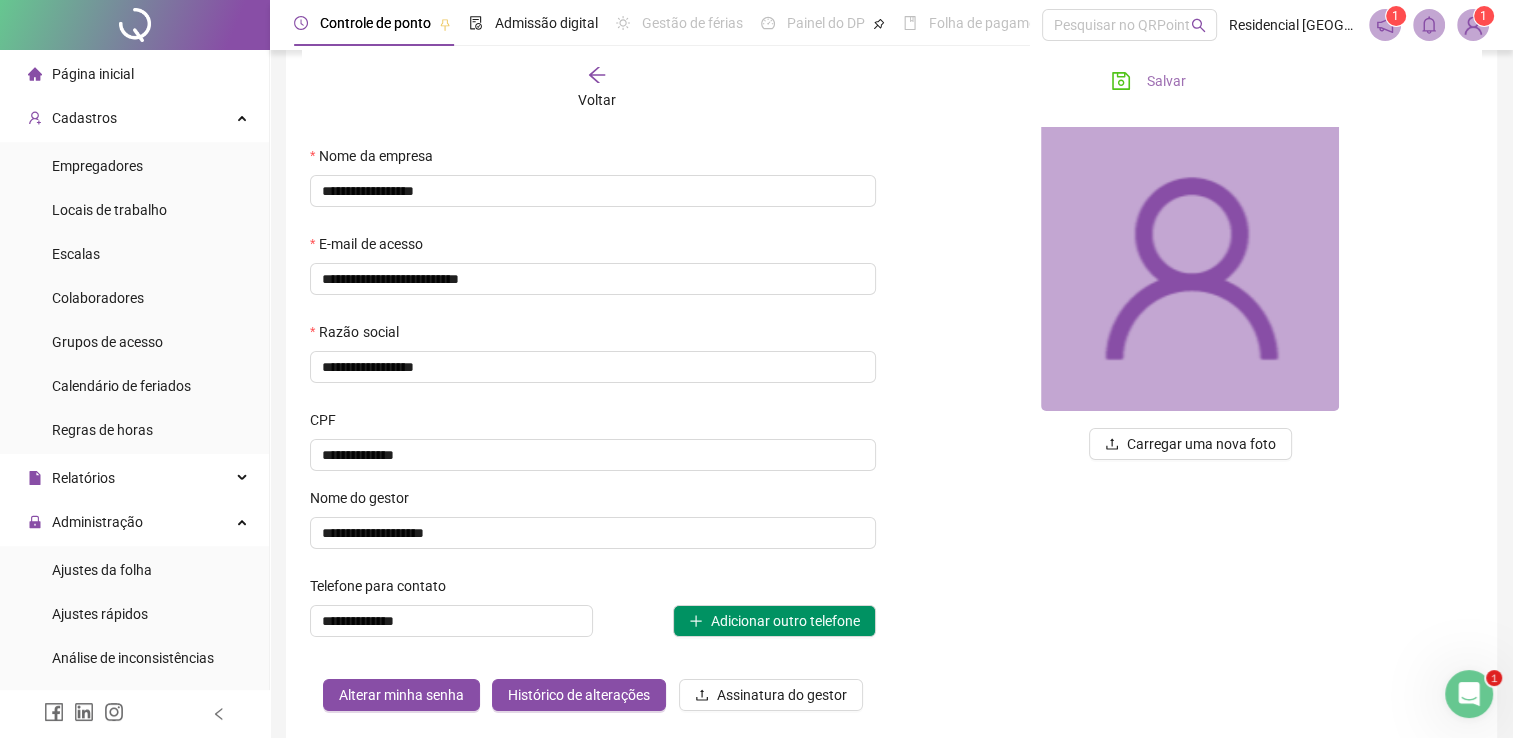 type on "**********" 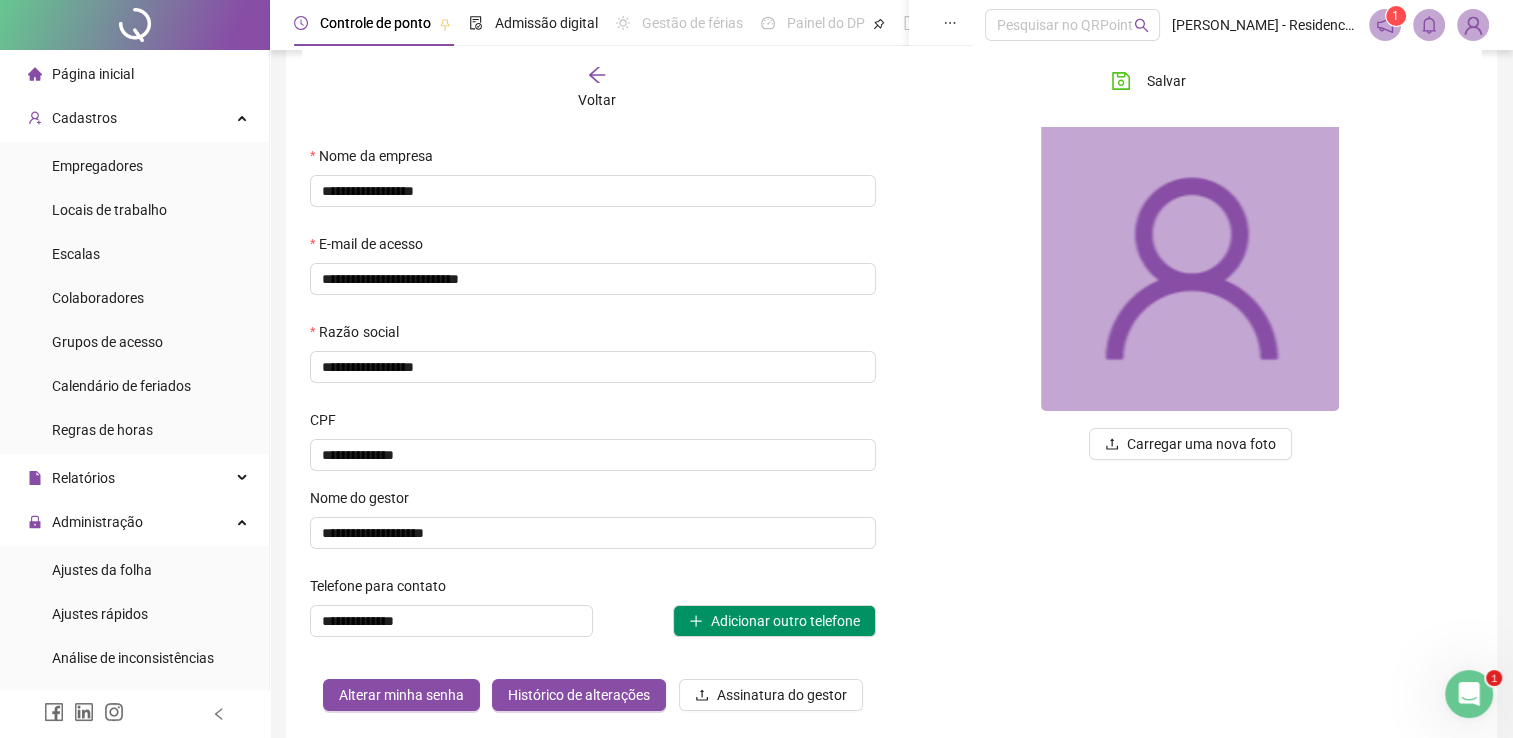 click on "Voltar" at bounding box center [596, 88] 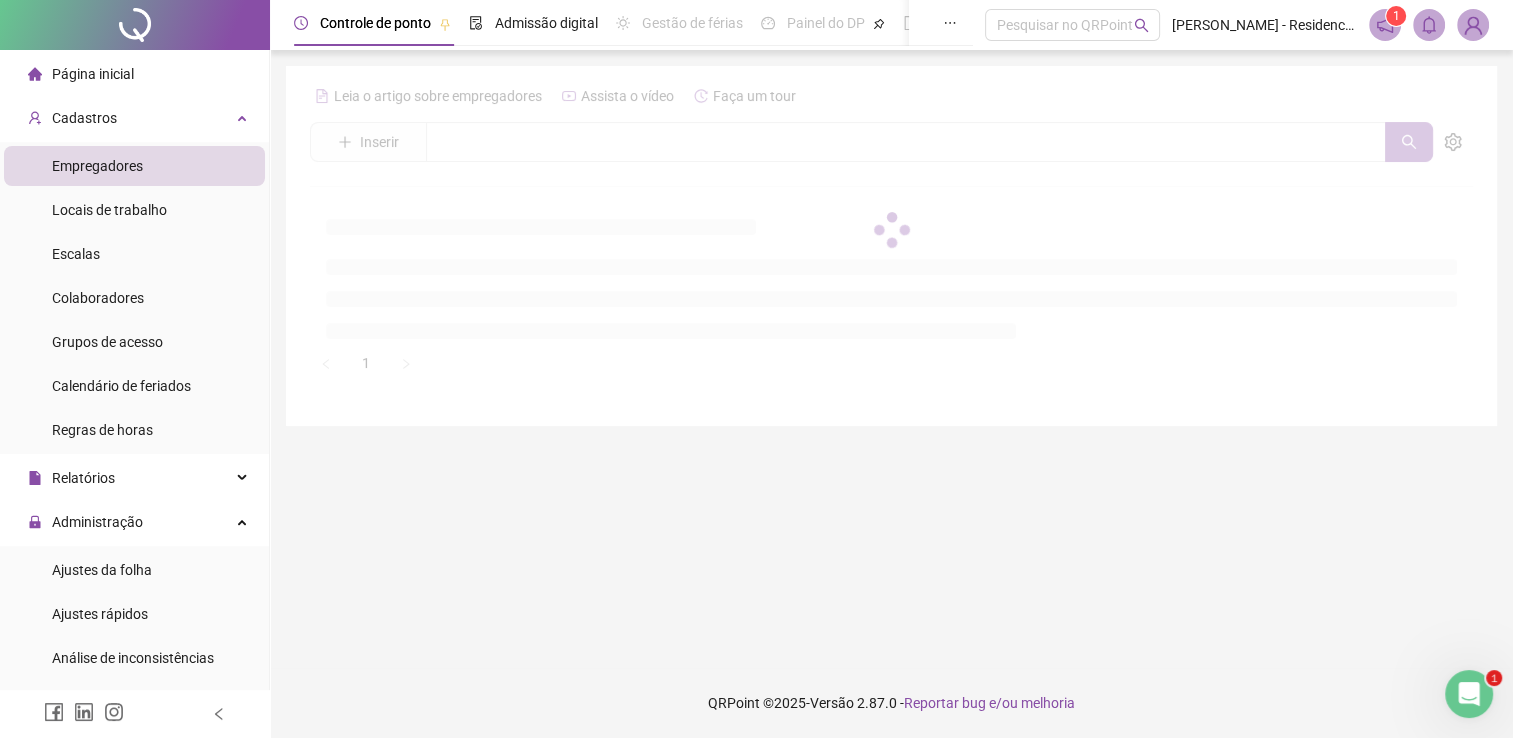 scroll, scrollTop: 0, scrollLeft: 0, axis: both 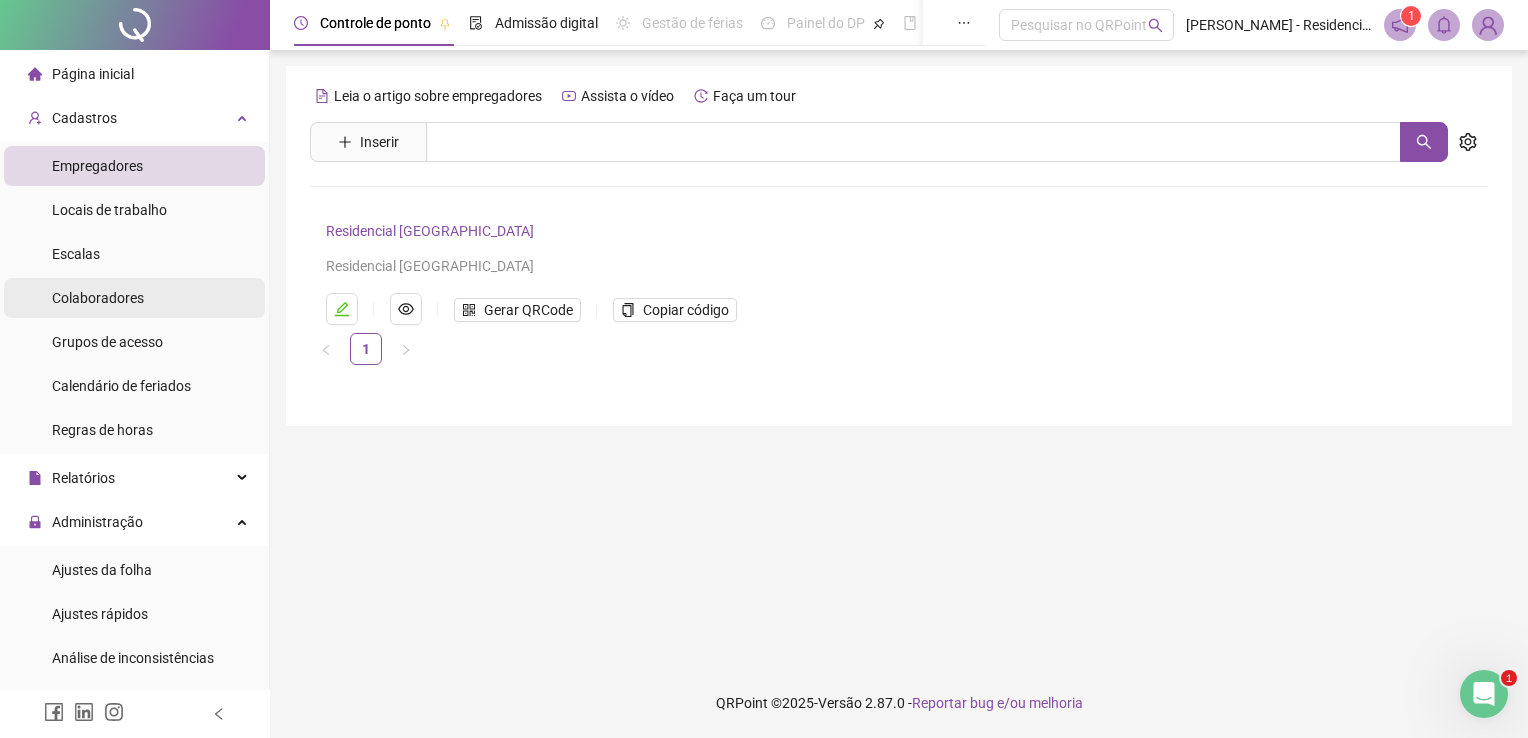click on "Colaboradores" at bounding box center (98, 298) 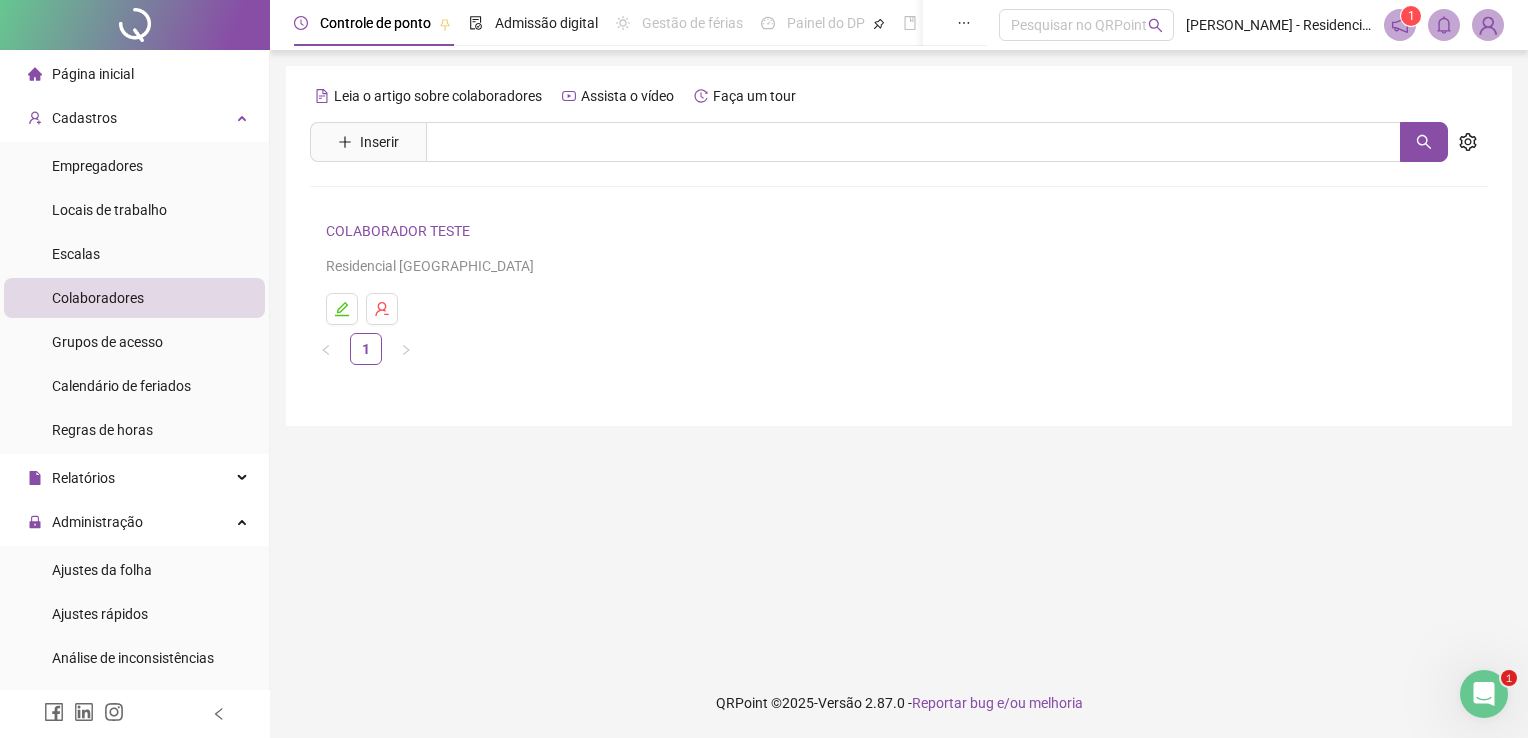 click on "COLABORADOR TESTE" at bounding box center [401, 231] 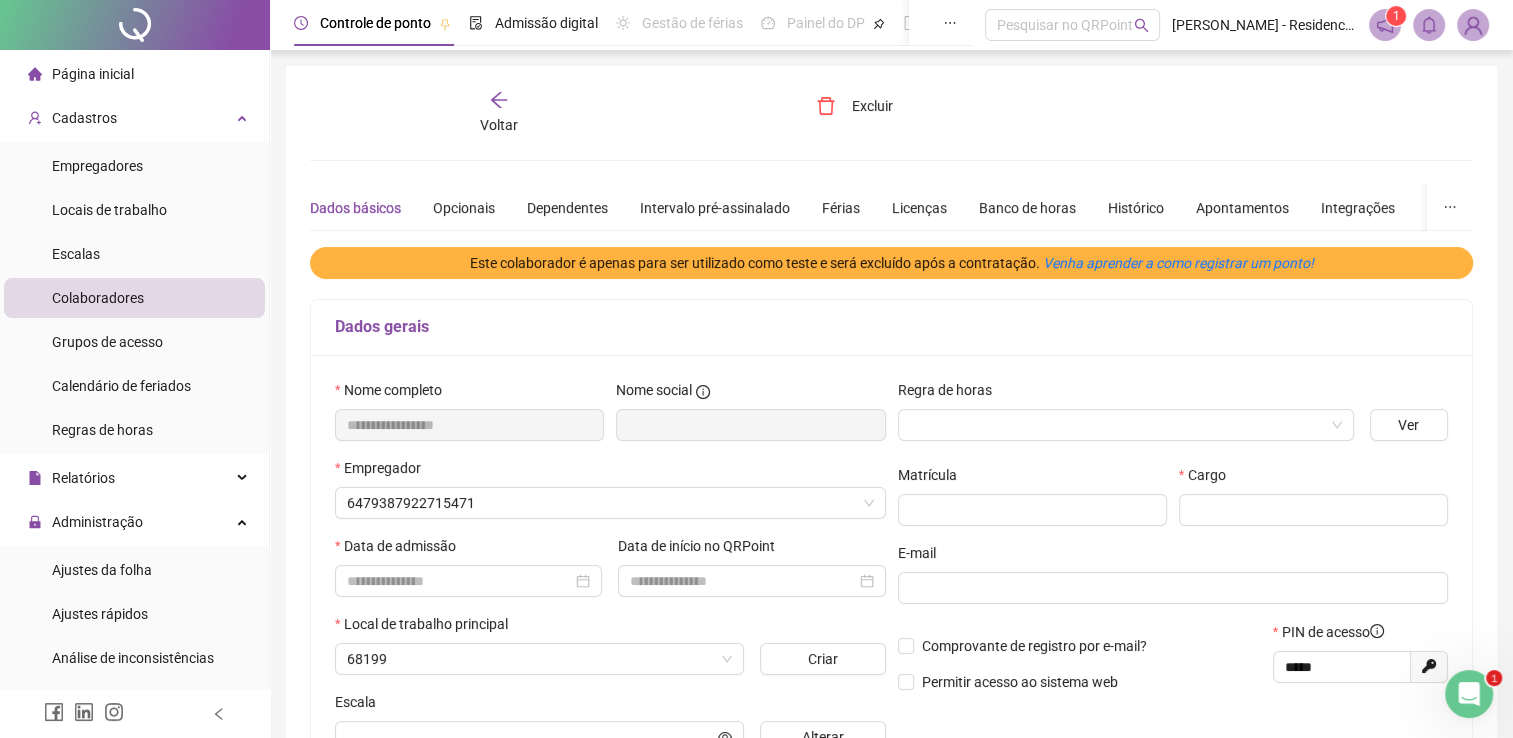 type on "**********" 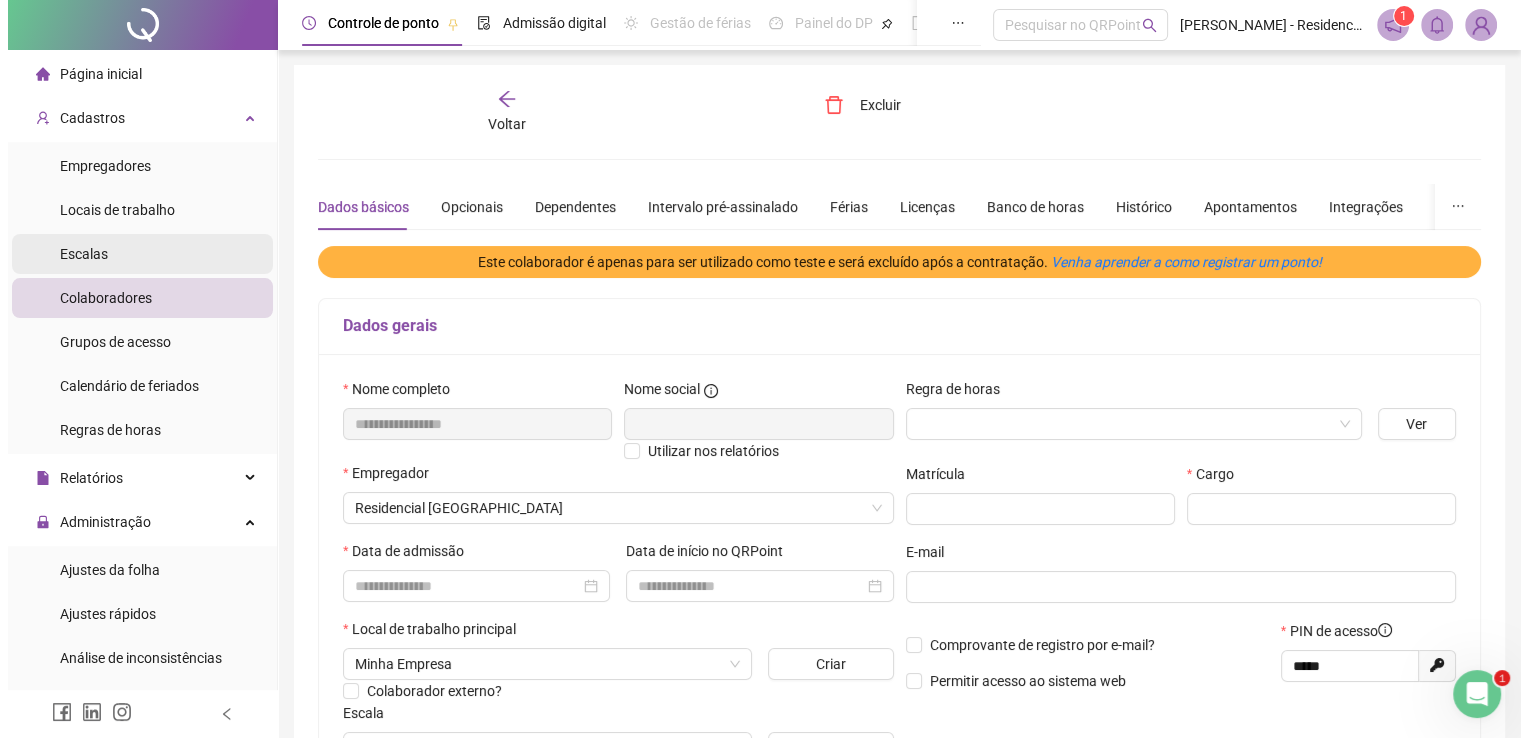 scroll, scrollTop: 0, scrollLeft: 0, axis: both 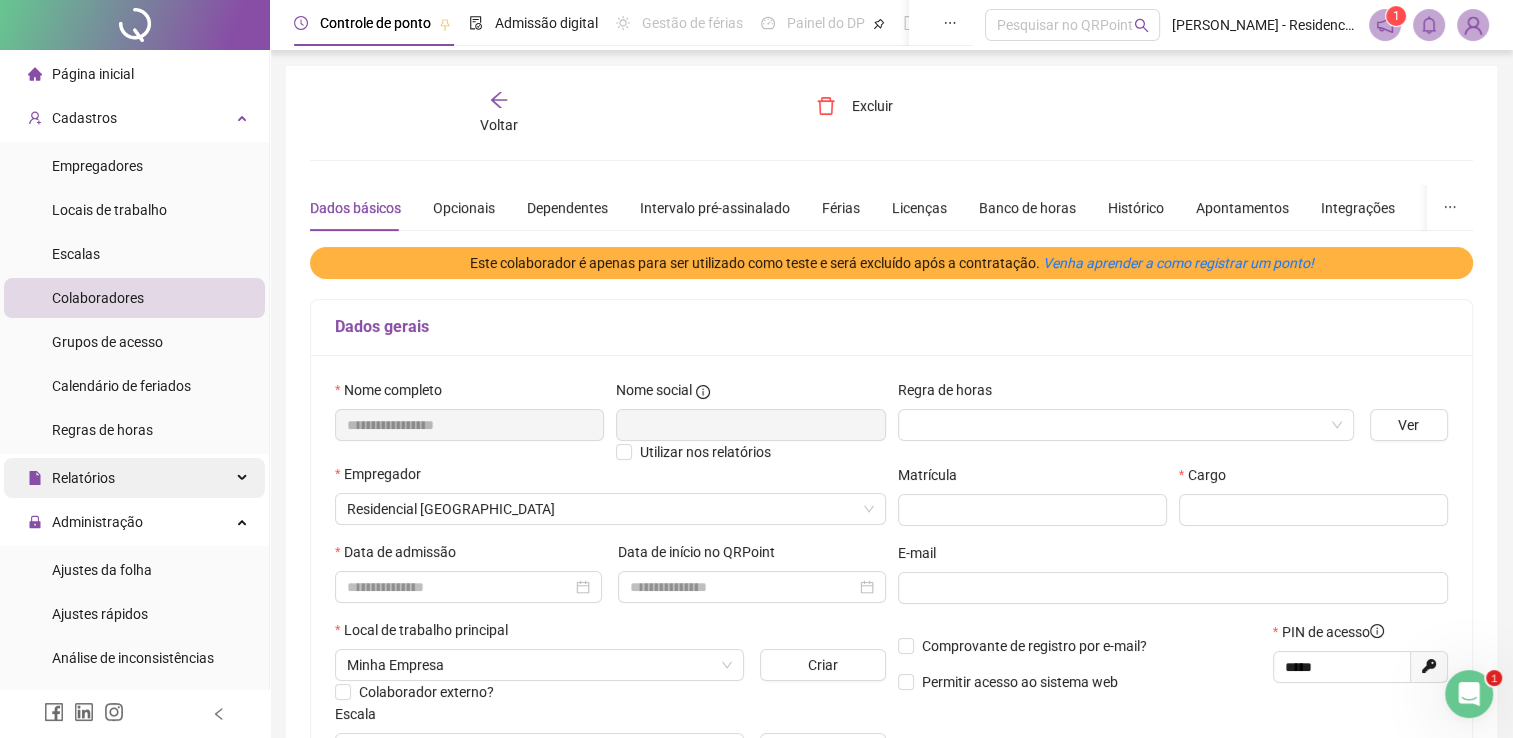 click on "Relatórios" at bounding box center (83, 478) 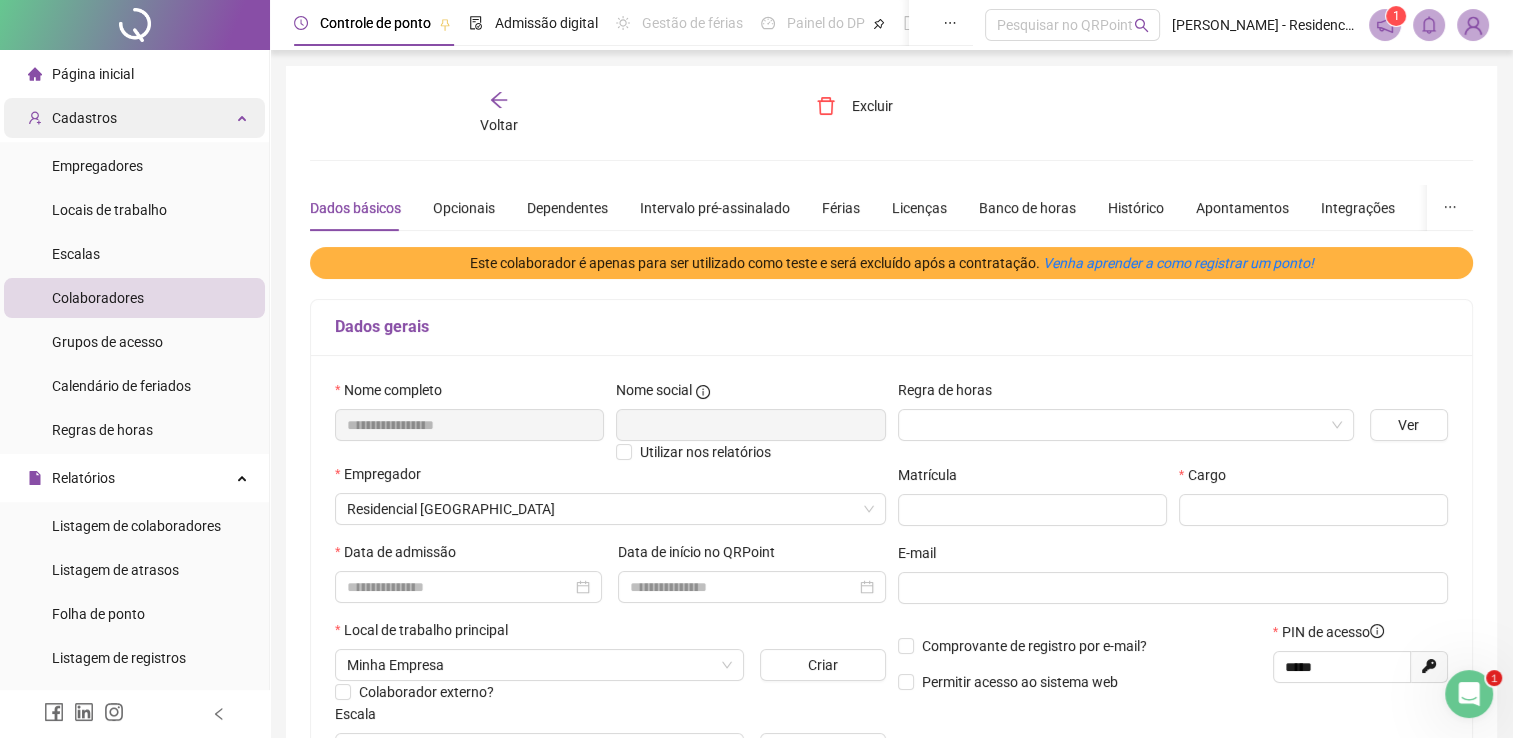 click on "Cadastros" at bounding box center (84, 118) 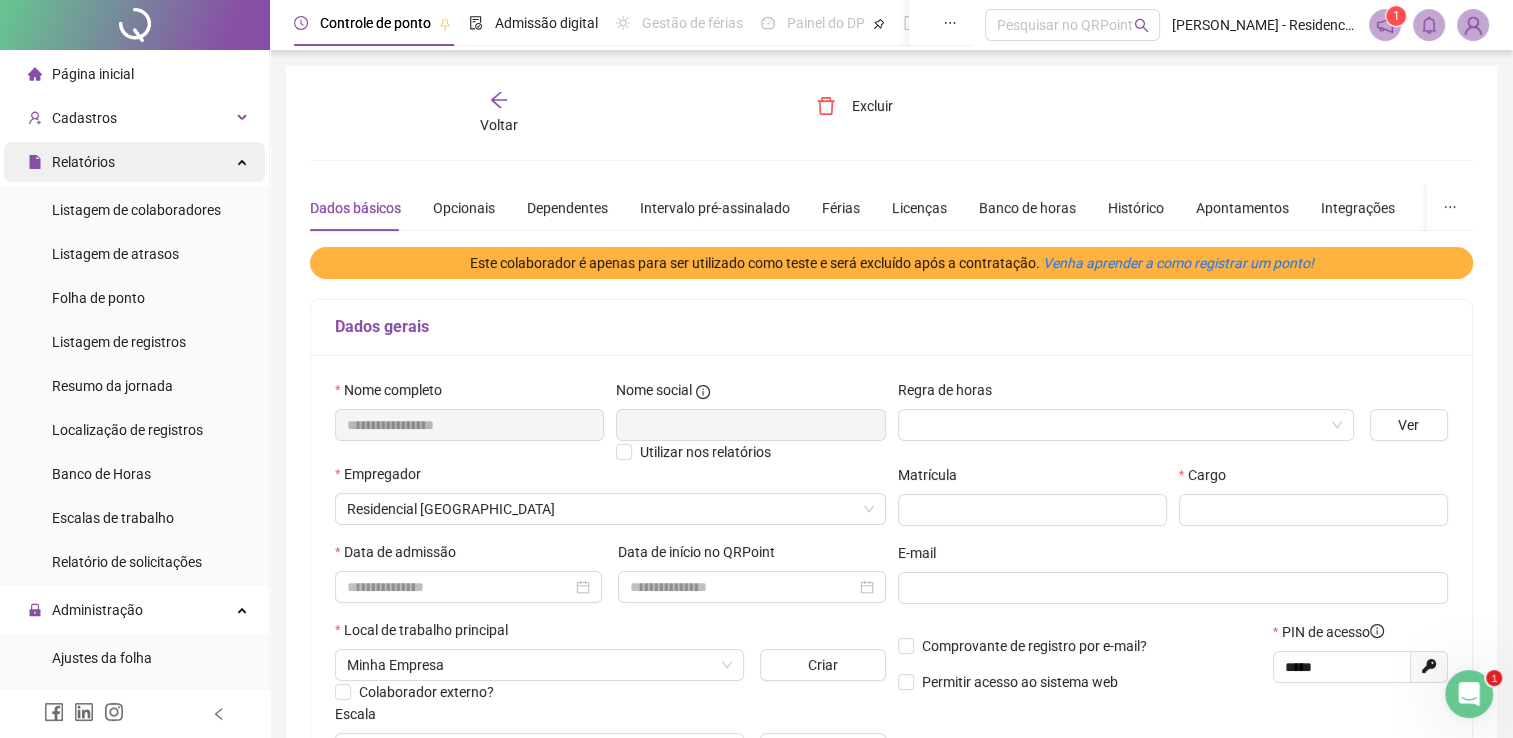 click on "Relatórios" at bounding box center (83, 162) 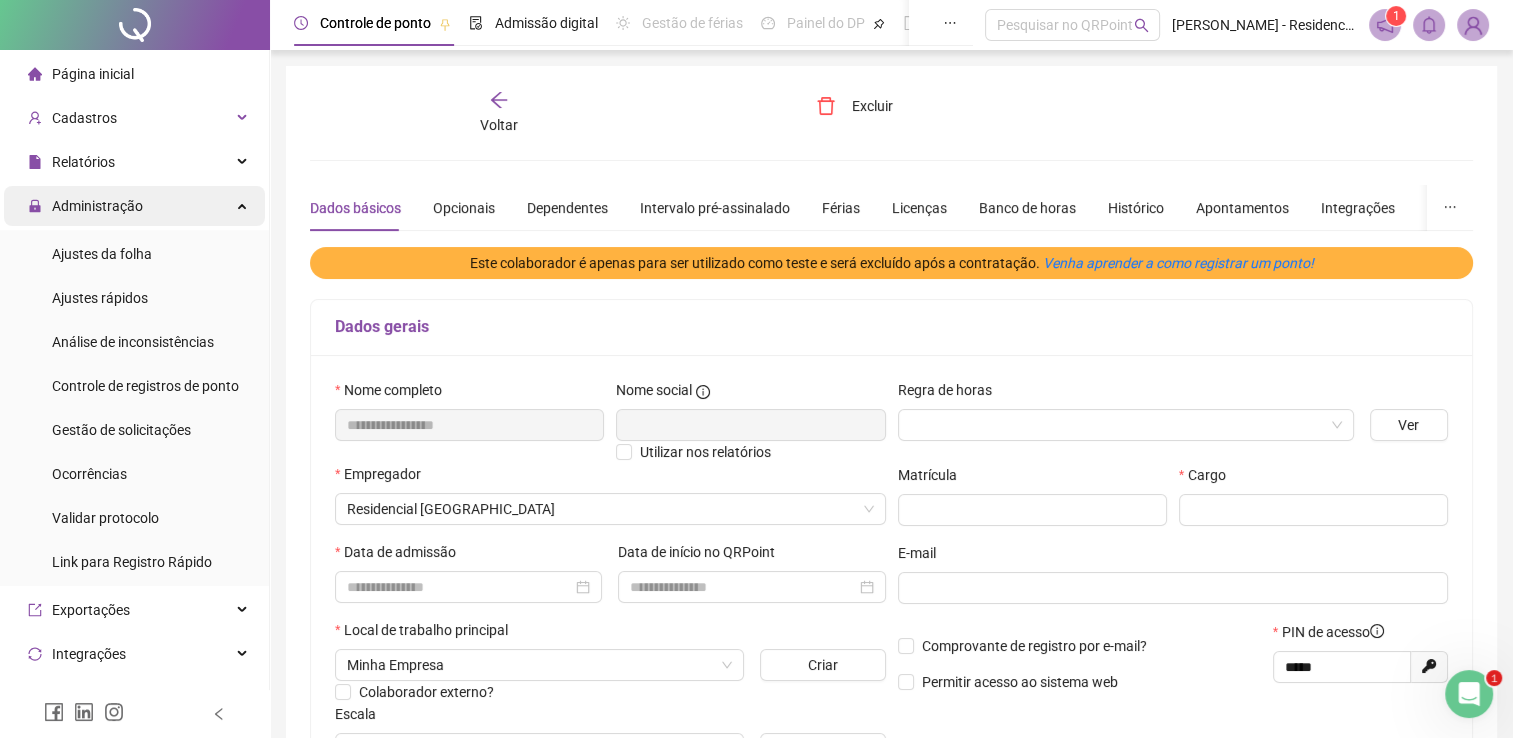 click on "Administração" at bounding box center [97, 206] 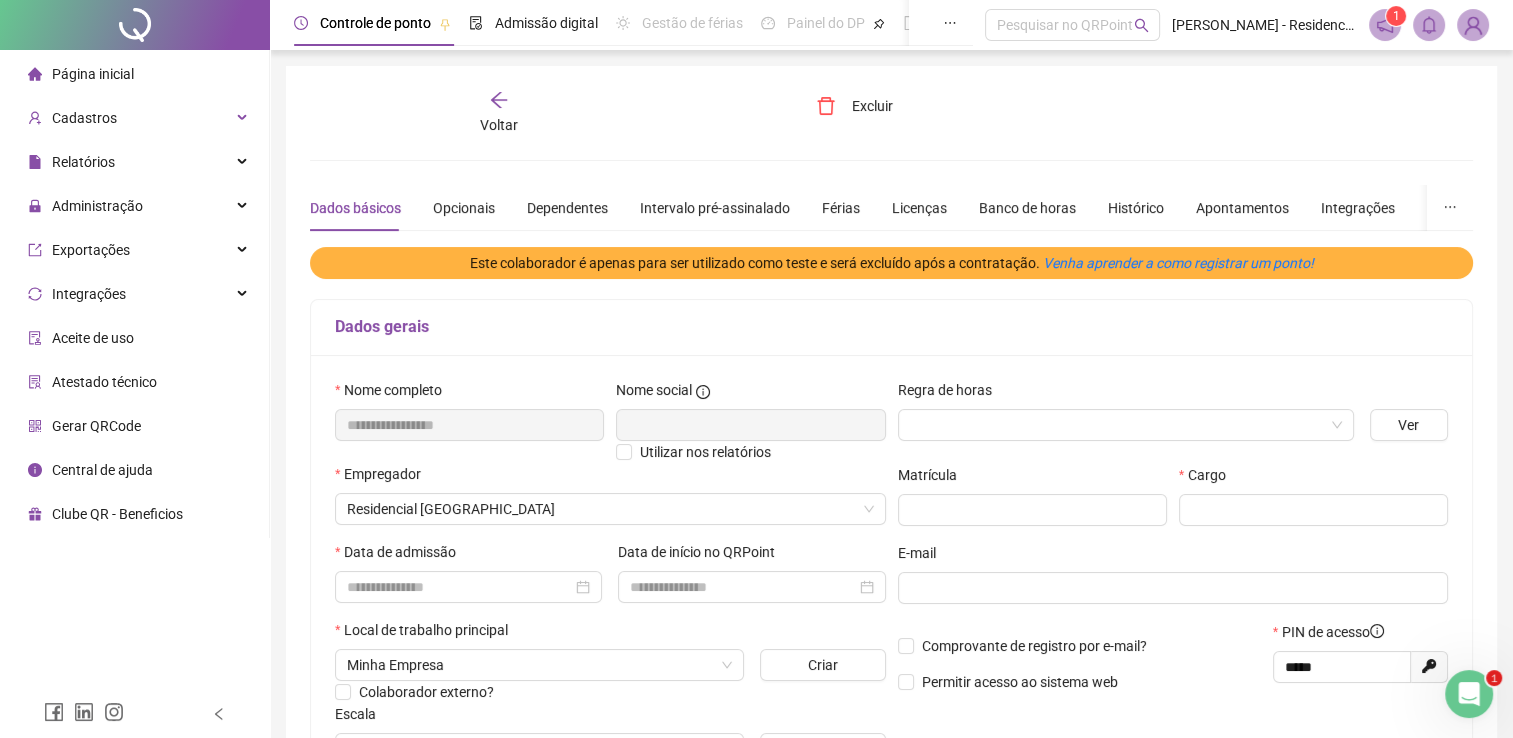 click on "Voltar" at bounding box center [499, 125] 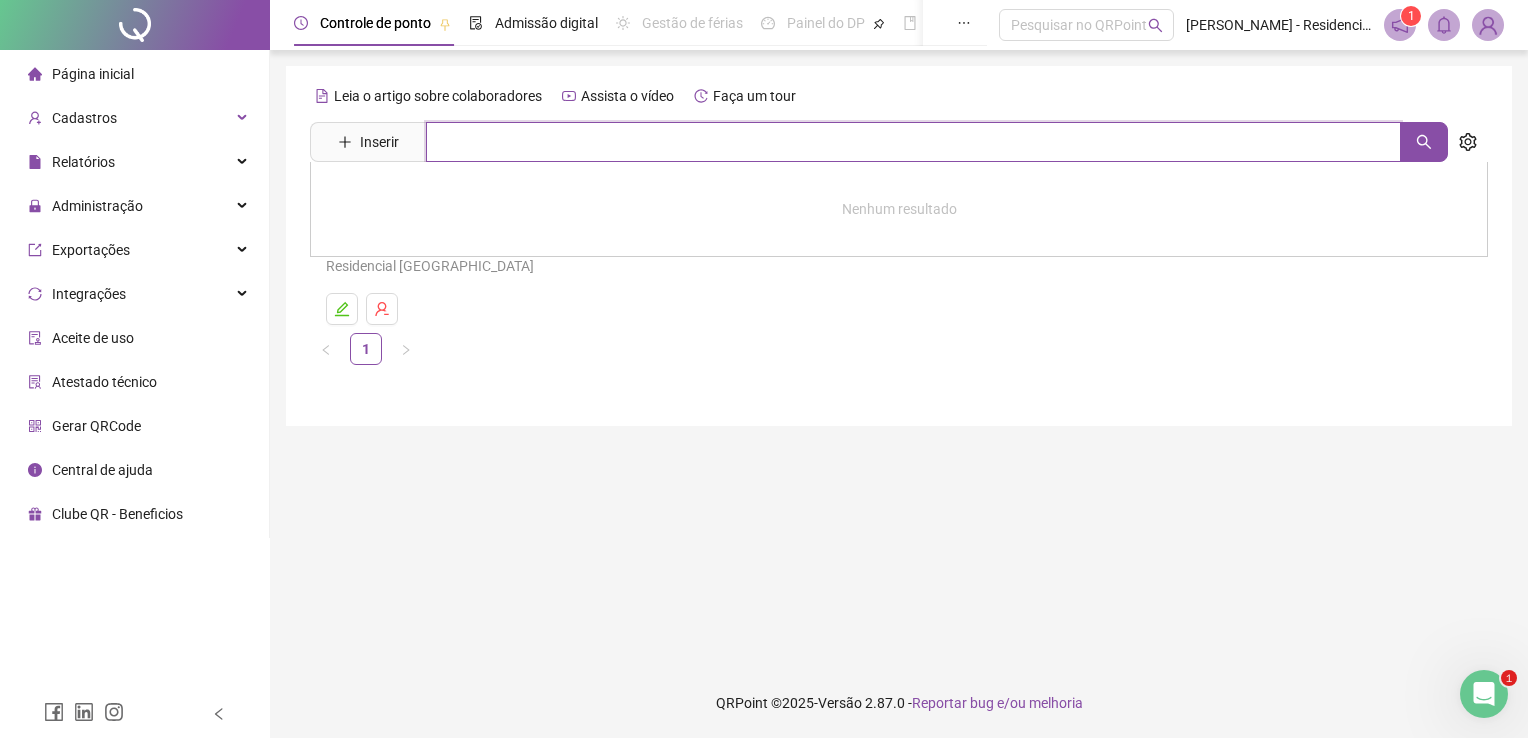 click at bounding box center [913, 142] 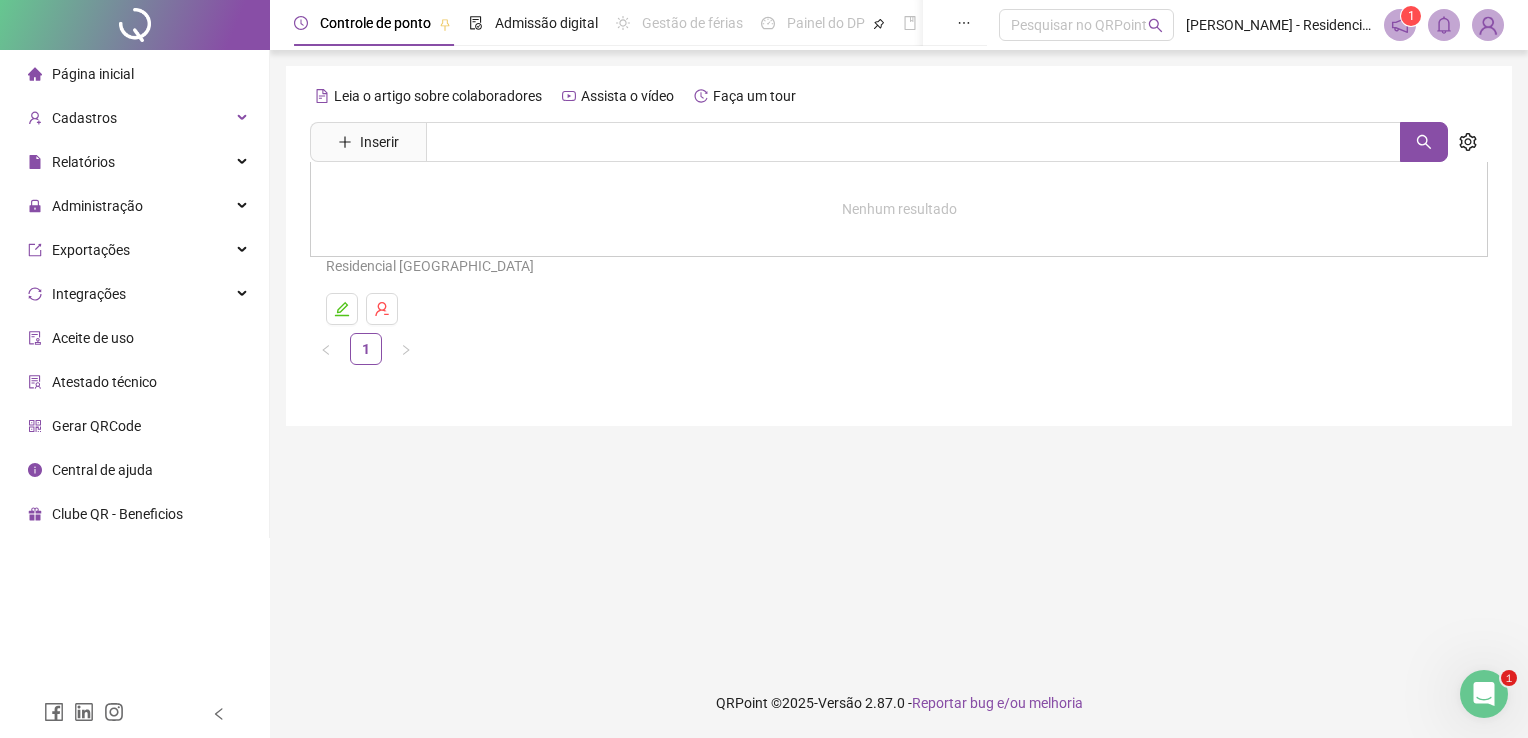click at bounding box center (1488, 25) 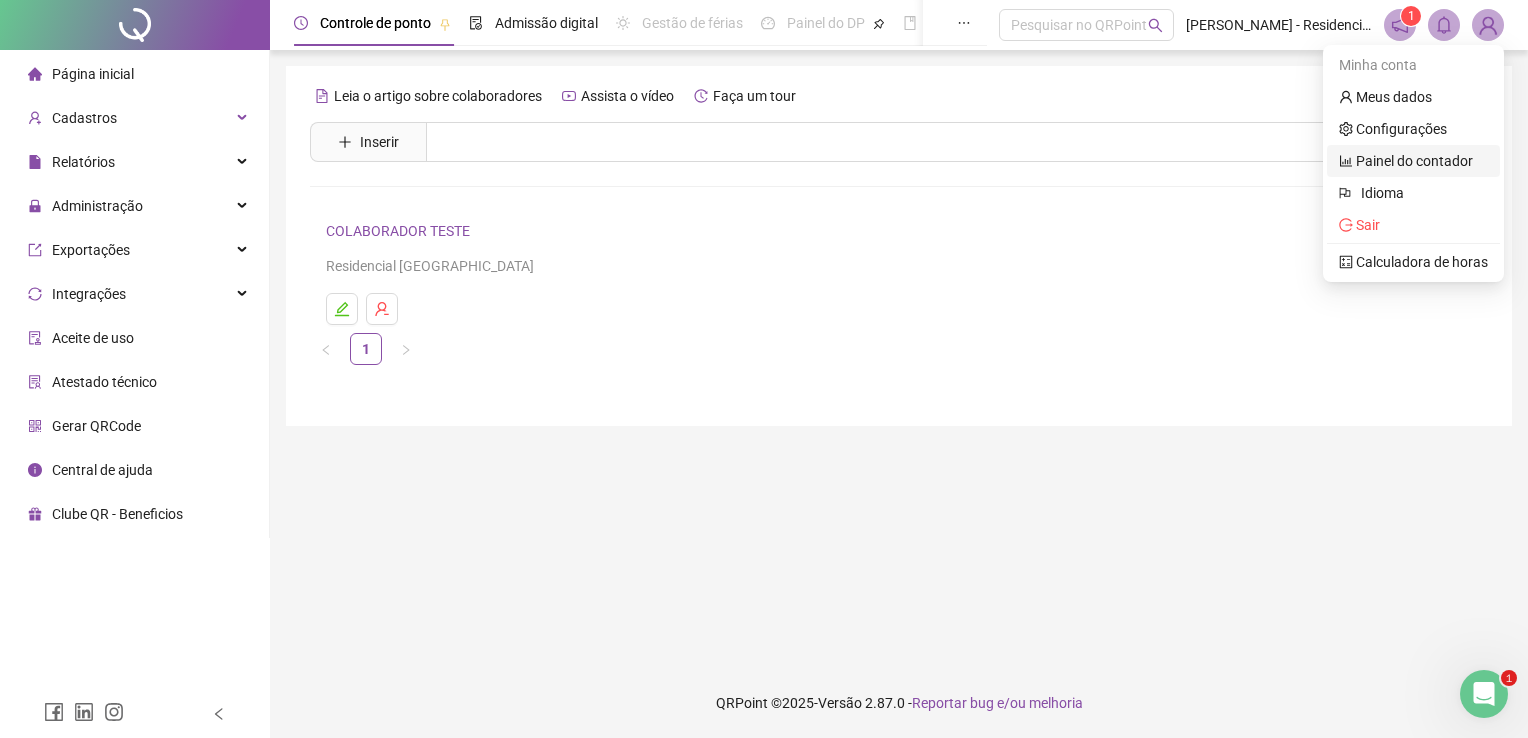 click on "Painel do contador" at bounding box center [1406, 161] 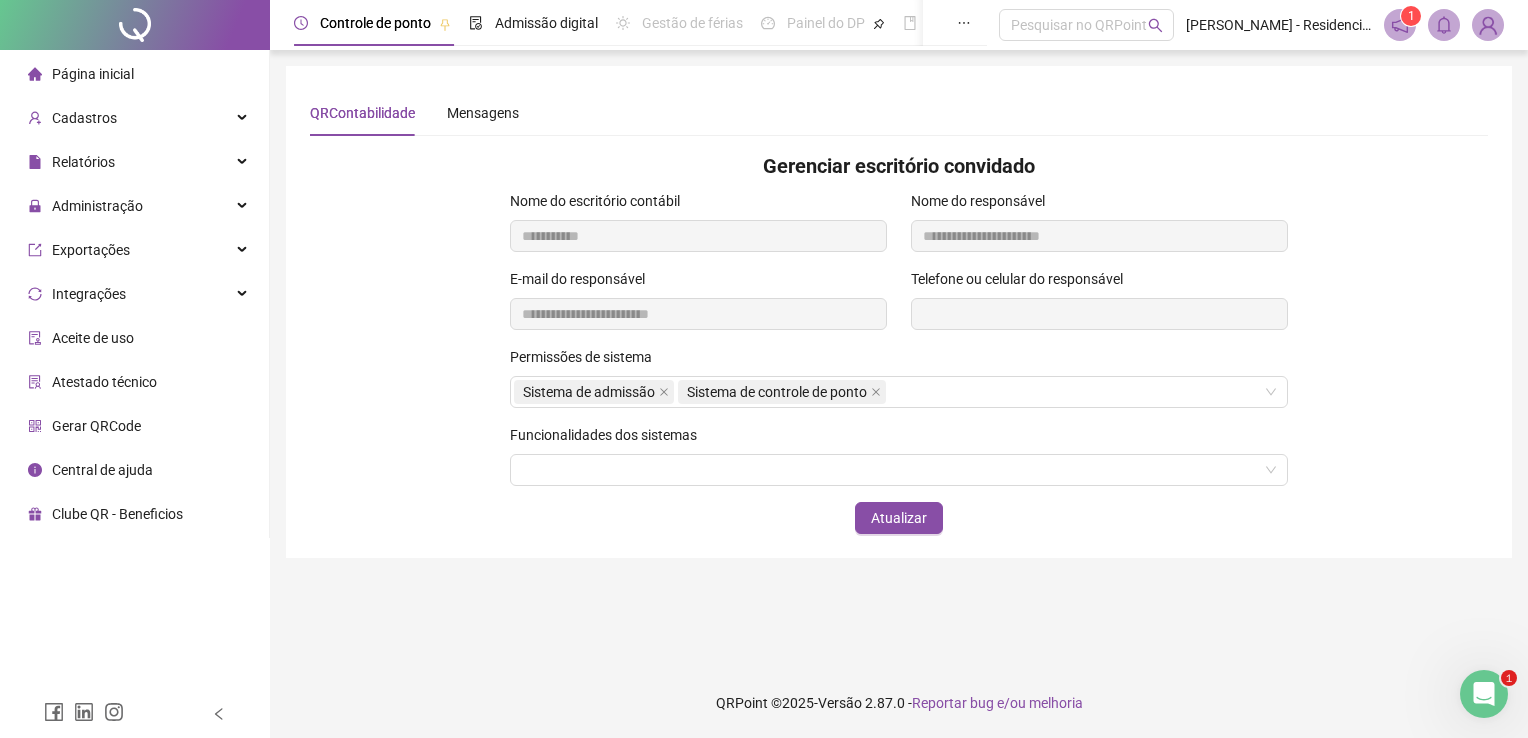 click at bounding box center (1488, 25) 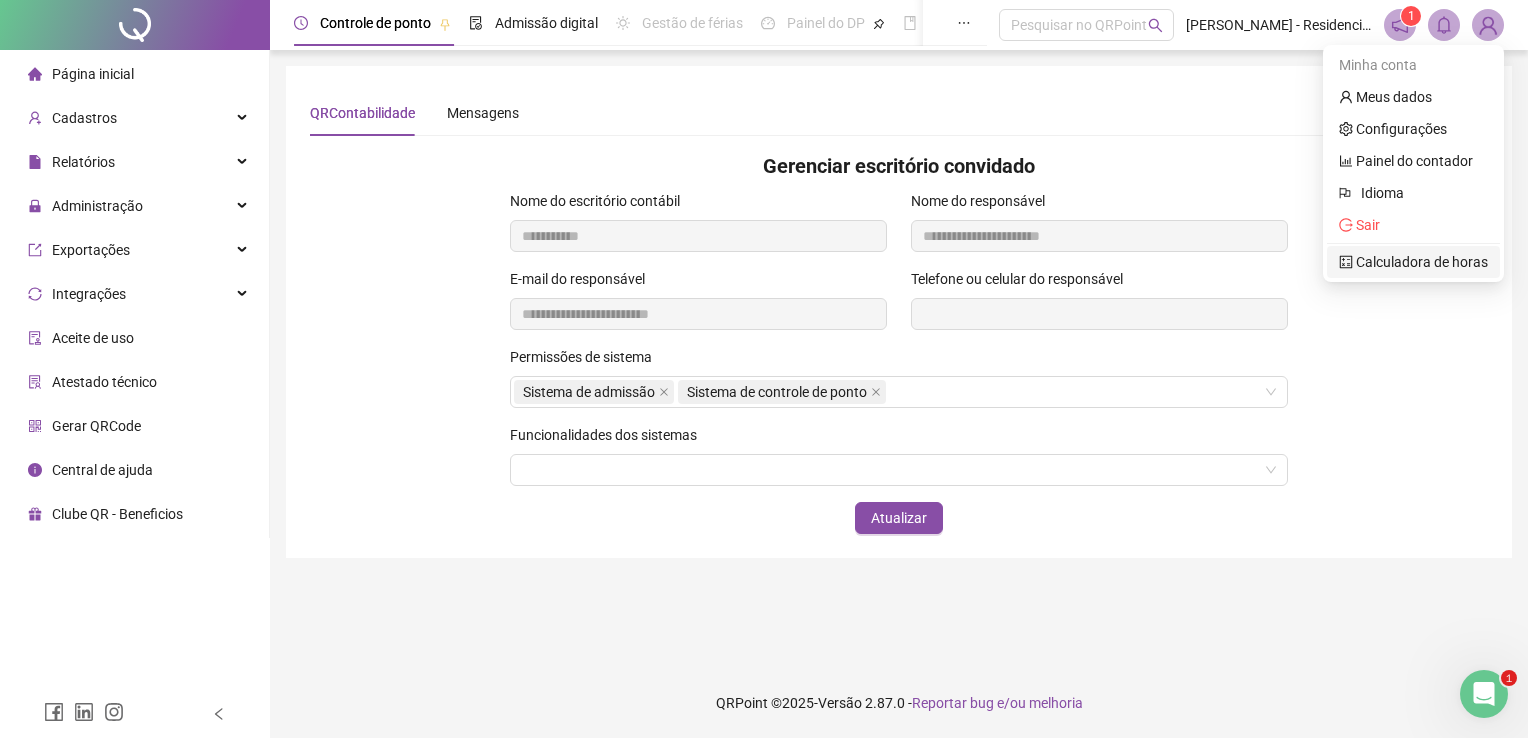click on "Calculadora de horas" at bounding box center [1413, 262] 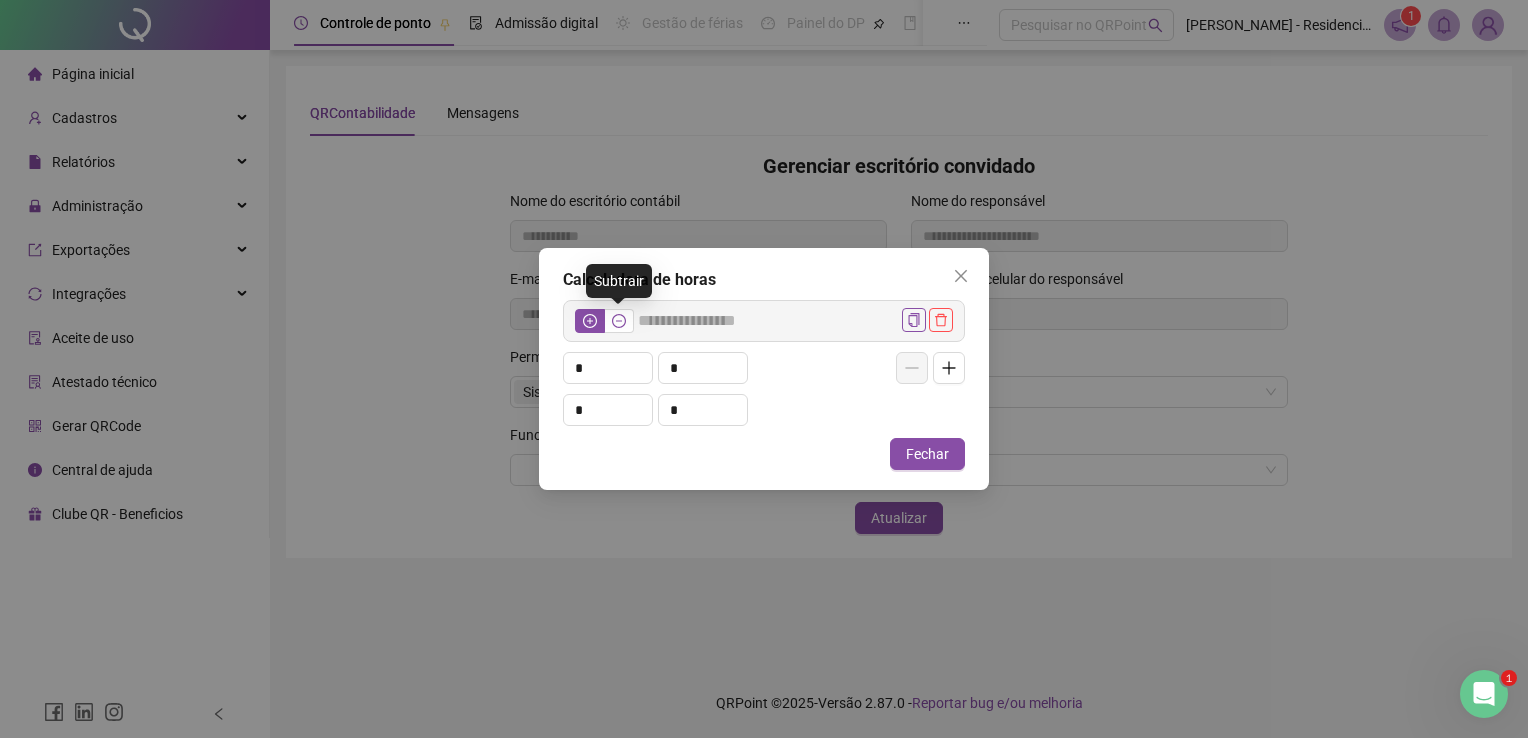 click at bounding box center [619, 321] 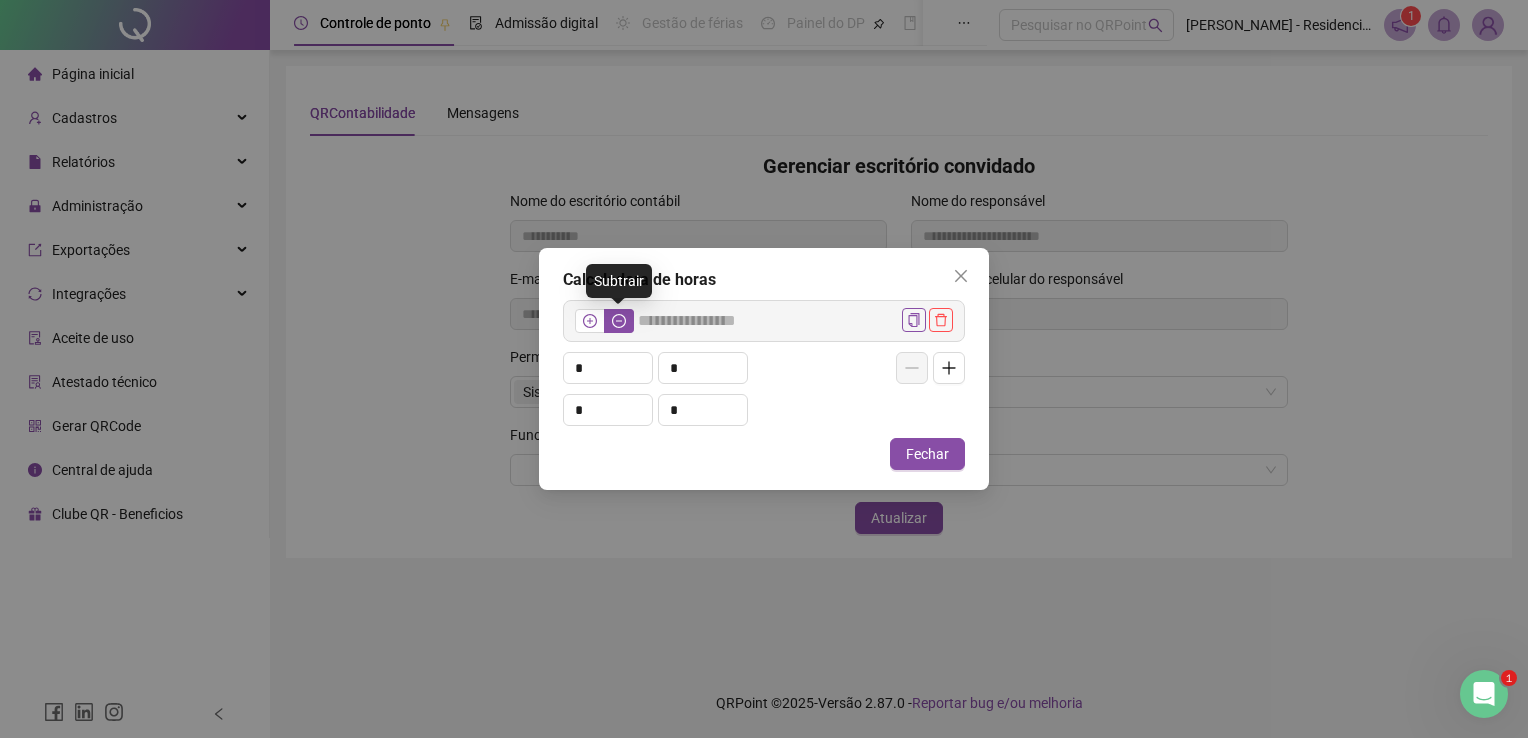 click 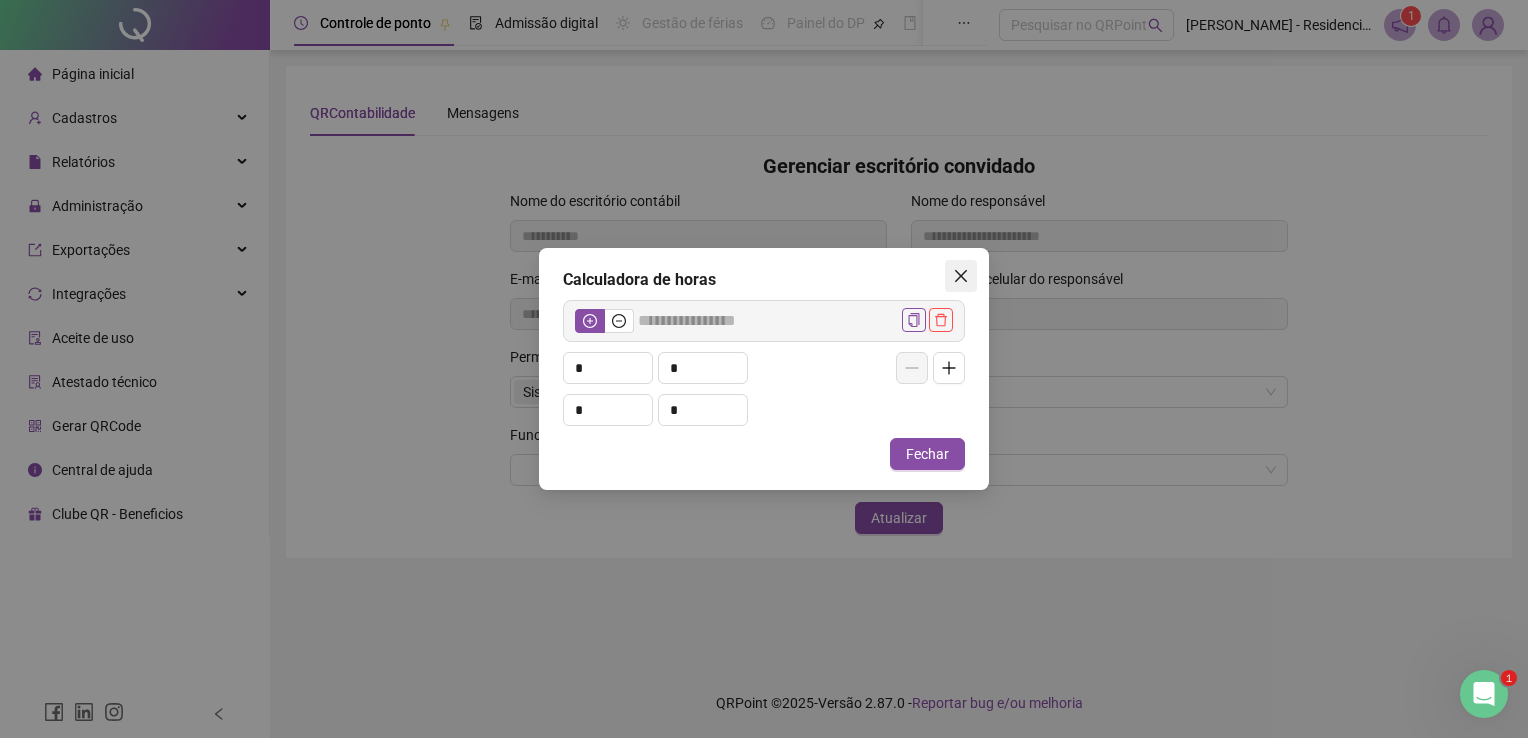 click at bounding box center [961, 276] 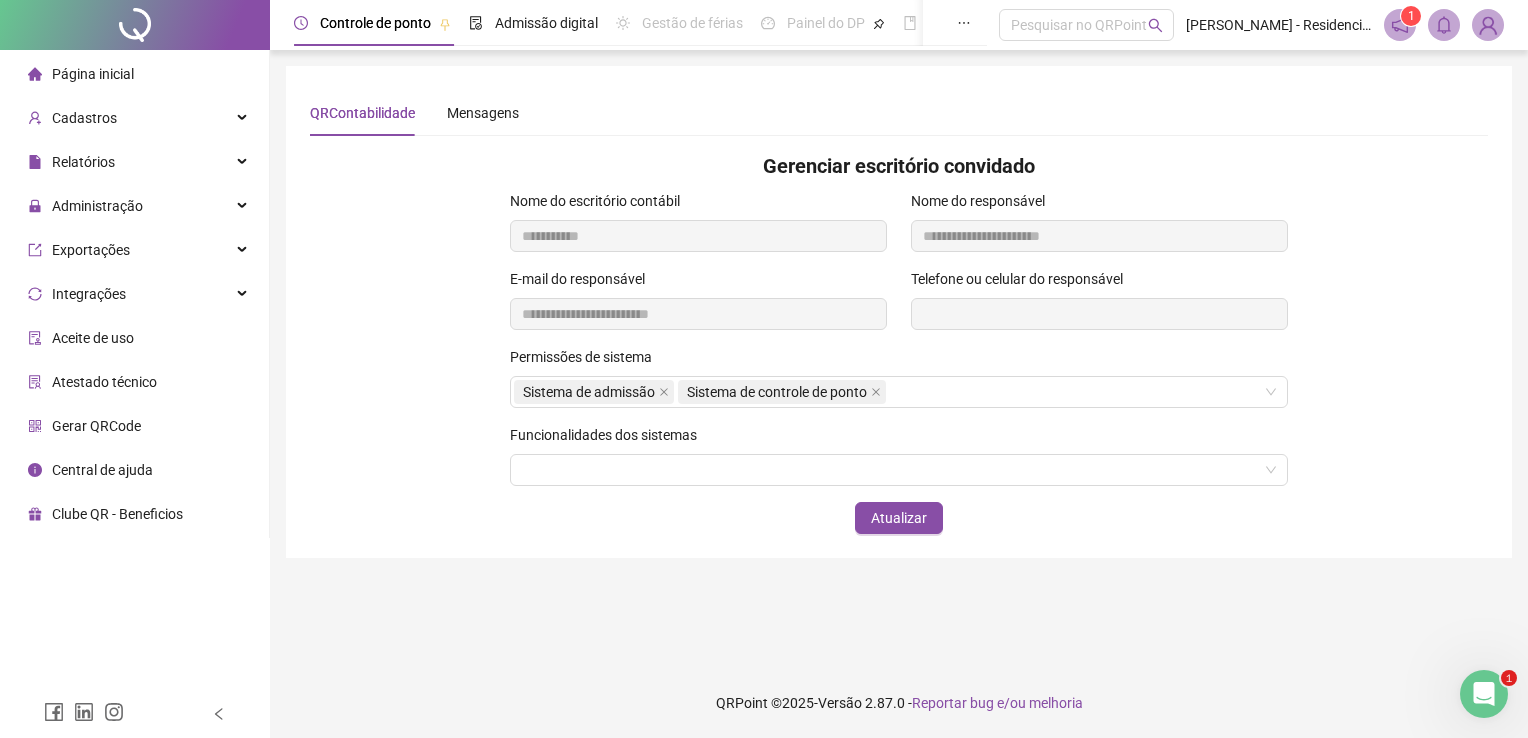 click at bounding box center [1488, 25] 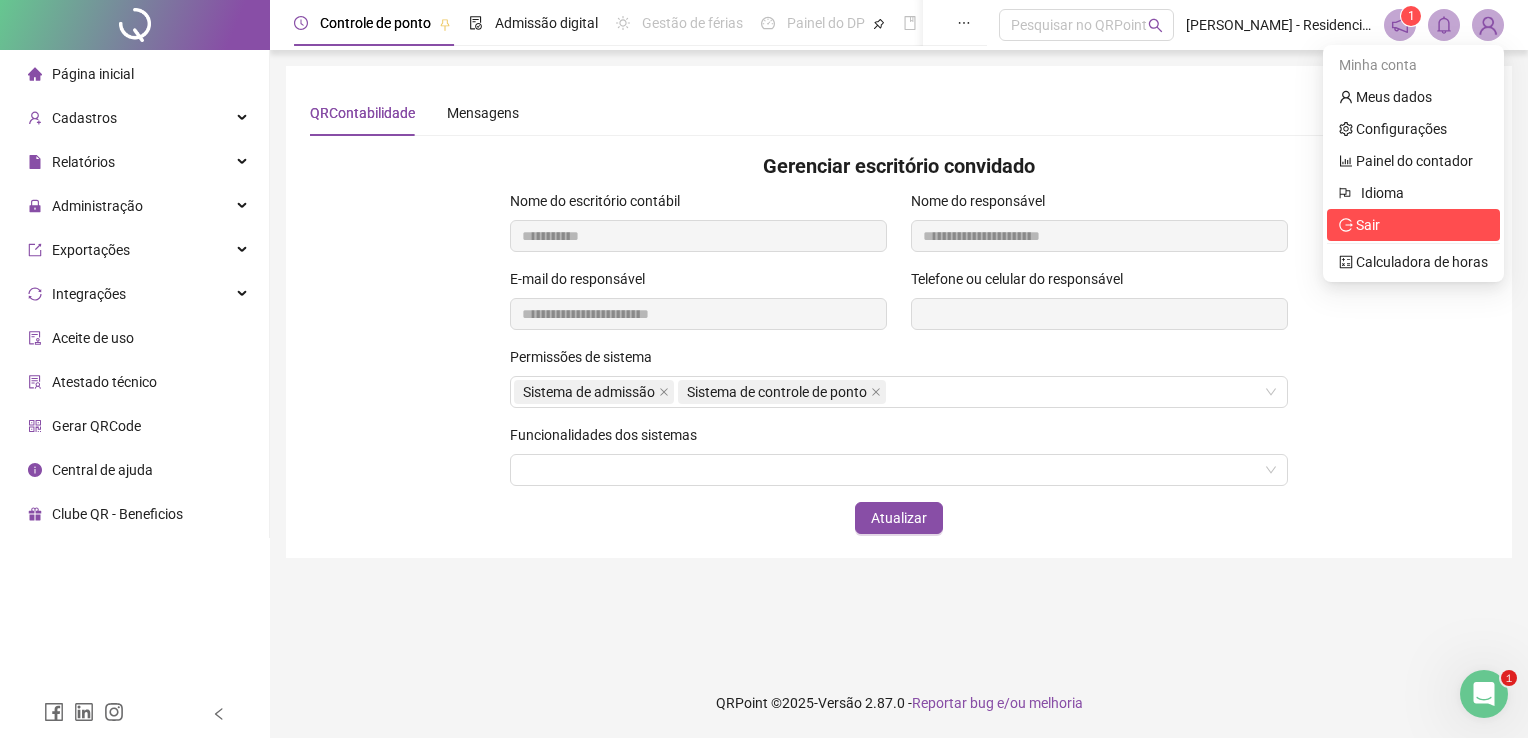 click on "Sair" at bounding box center (1368, 225) 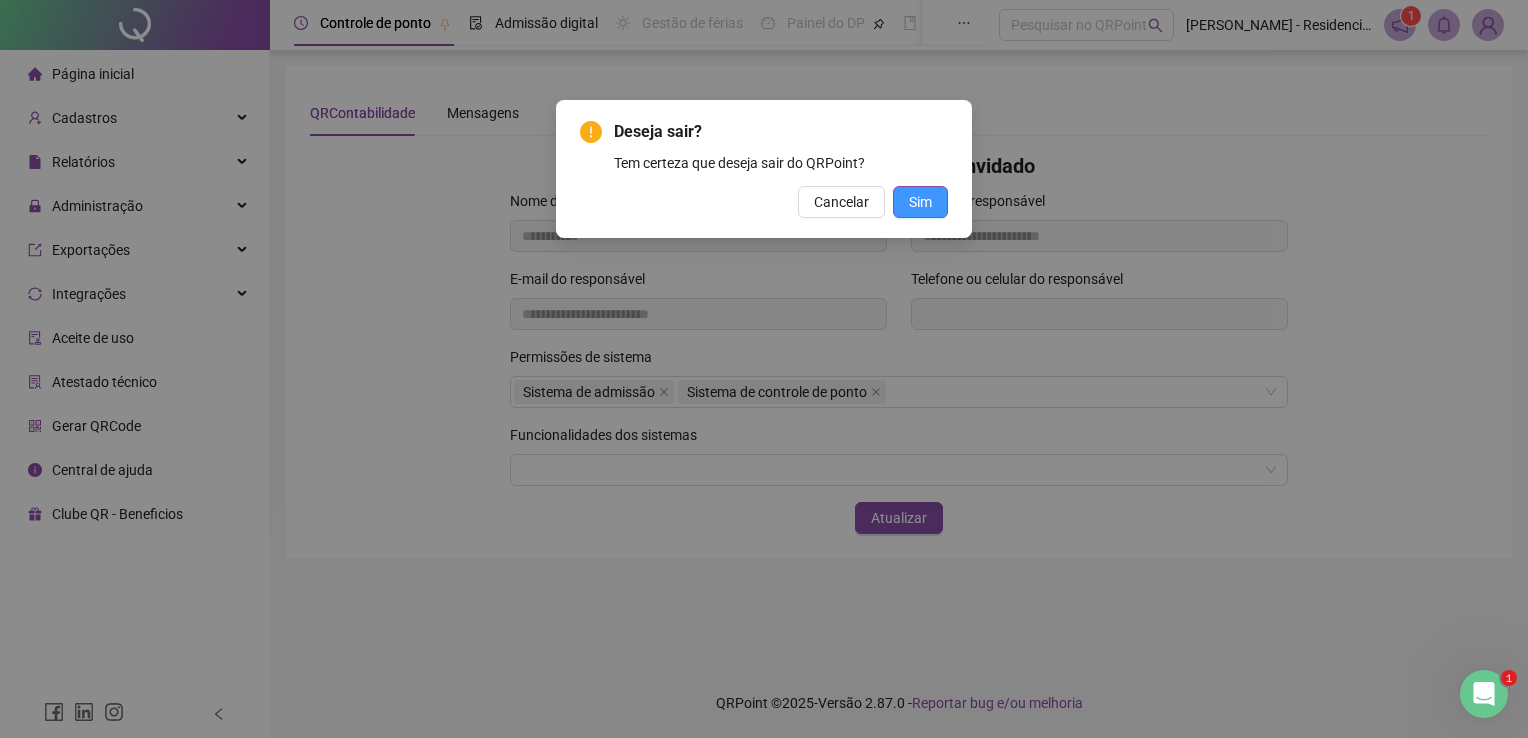 drag, startPoint x: 944, startPoint y: 205, endPoint x: 929, endPoint y: 204, distance: 15.033297 